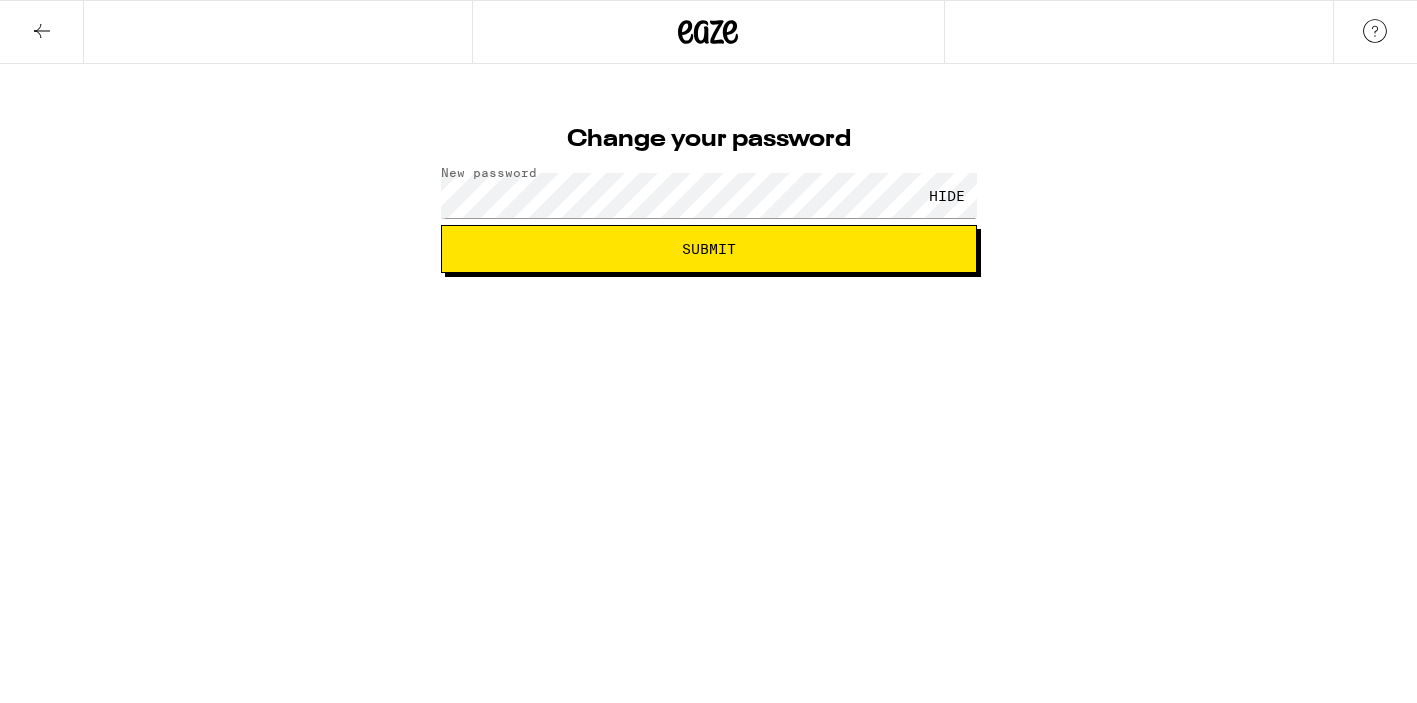 scroll, scrollTop: 0, scrollLeft: 0, axis: both 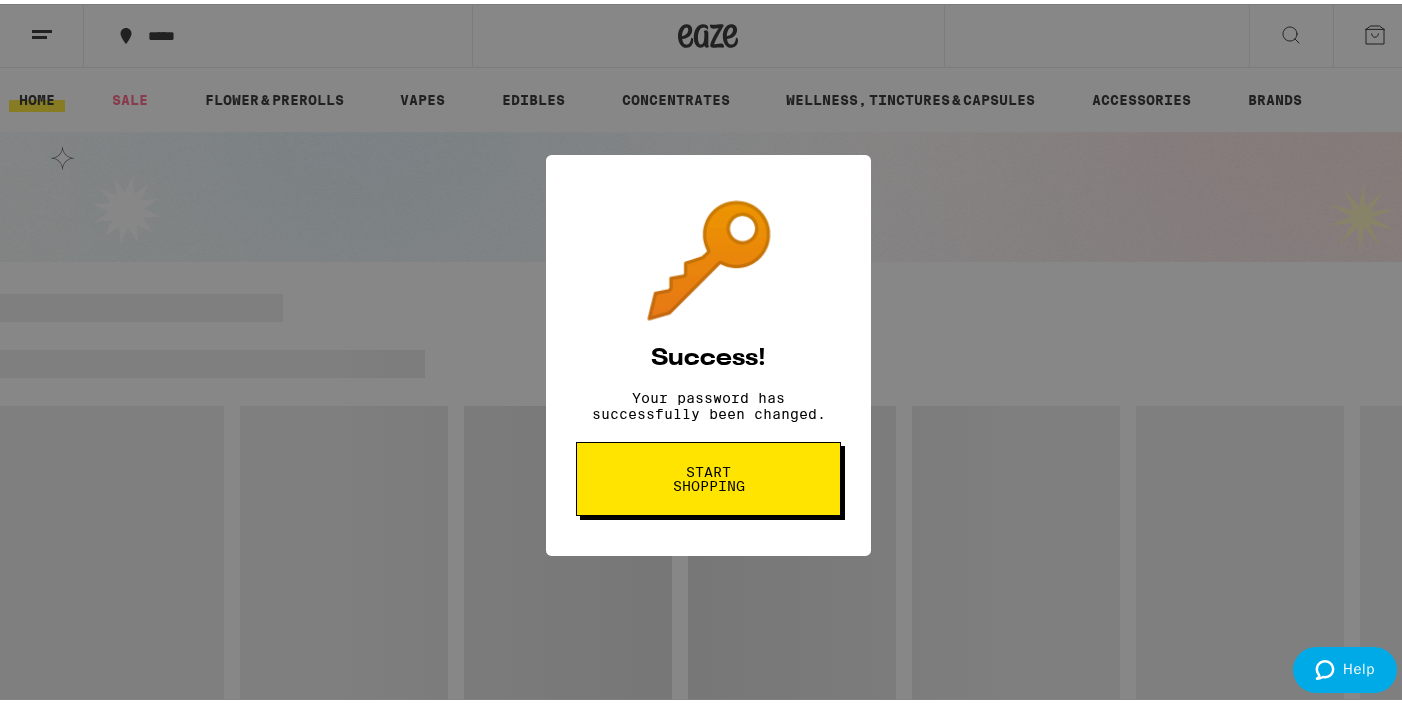 click on "Start shopping" at bounding box center (708, 475) 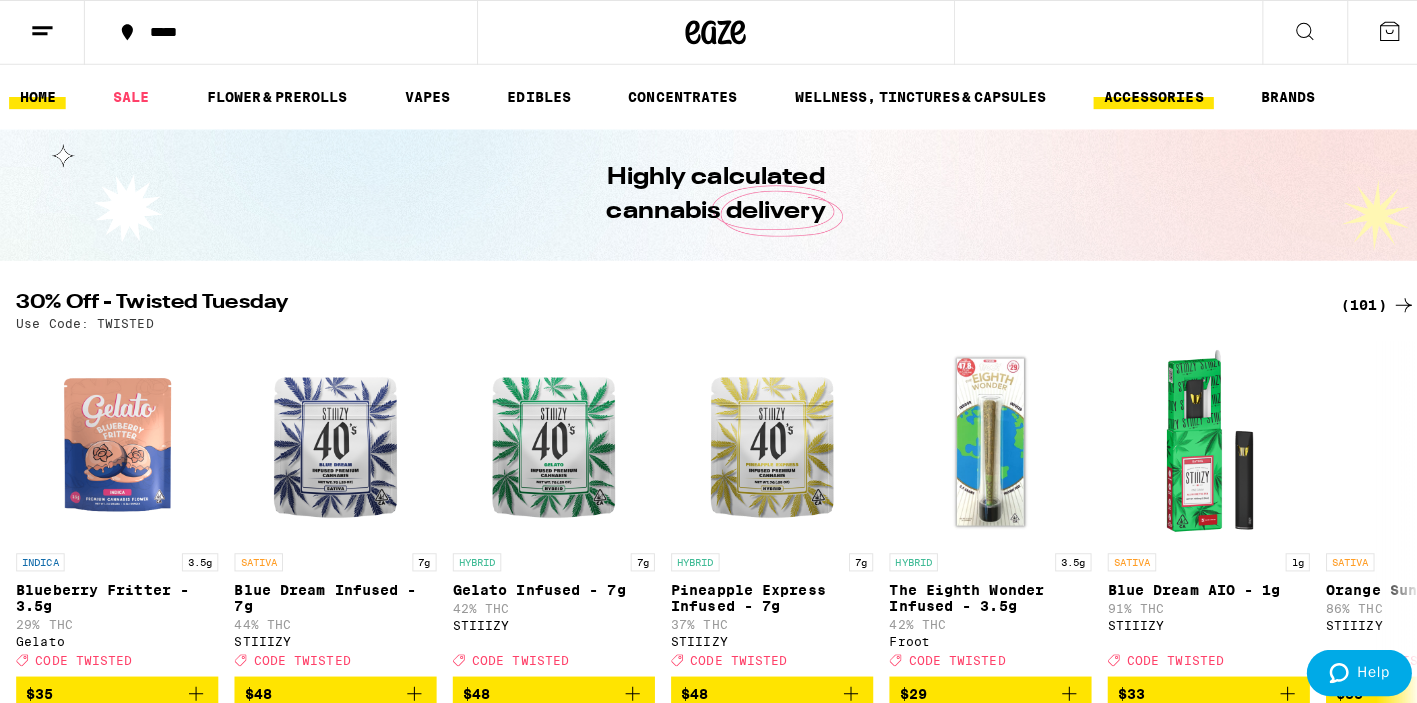 scroll, scrollTop: 0, scrollLeft: 0, axis: both 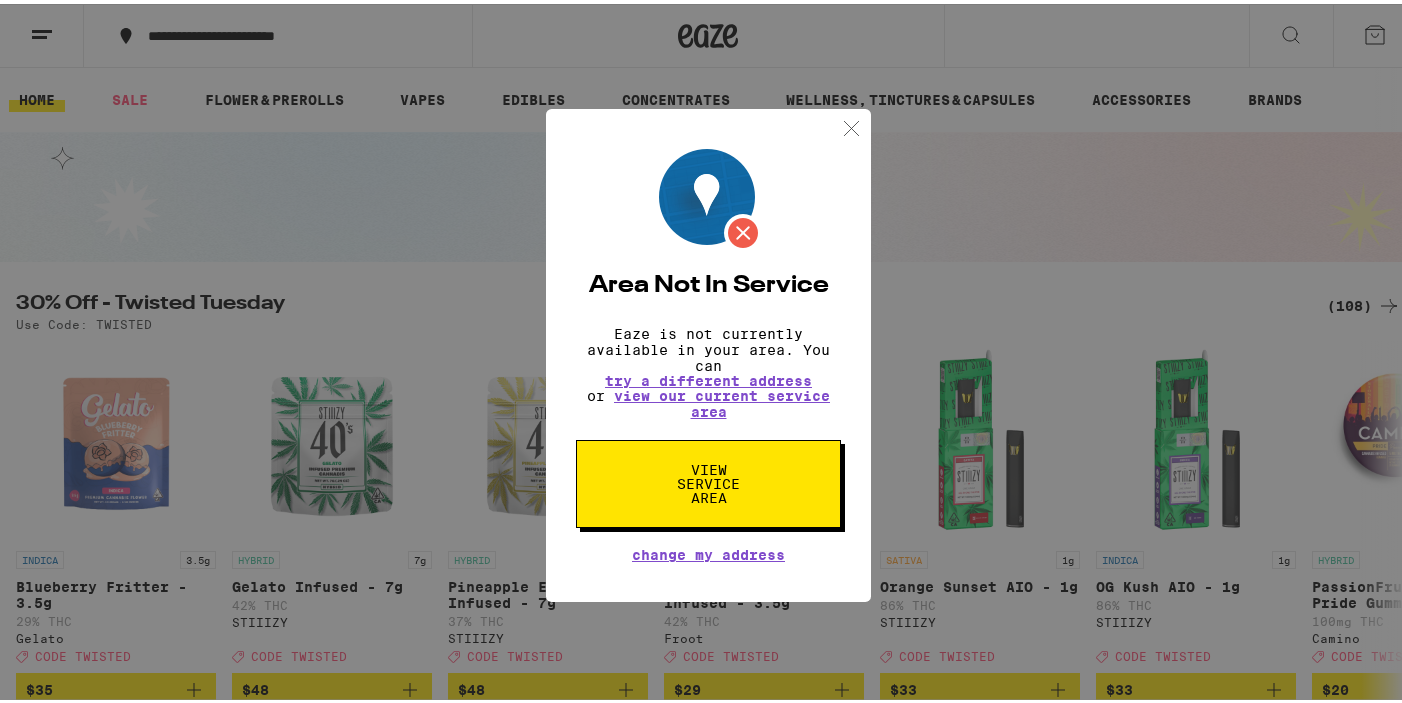 click at bounding box center (851, 124) 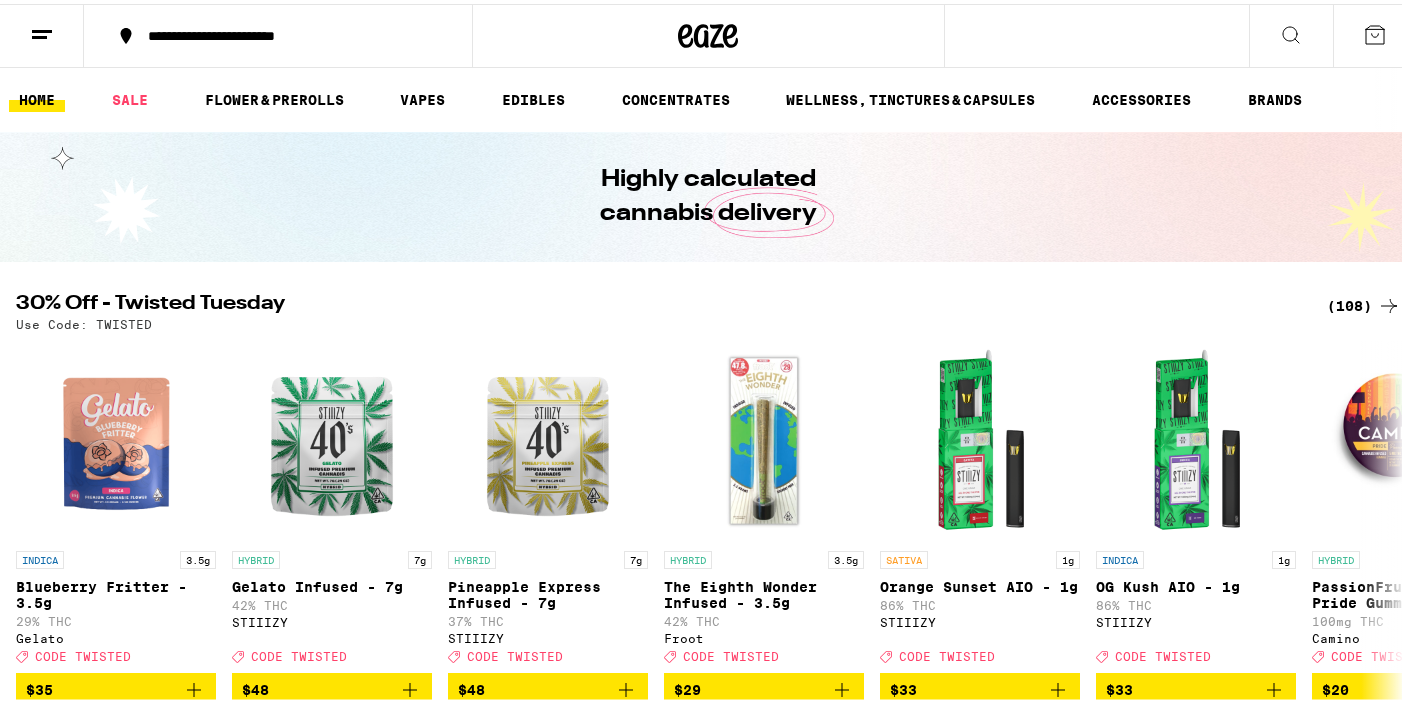 click on "**********" at bounding box center (288, 32) 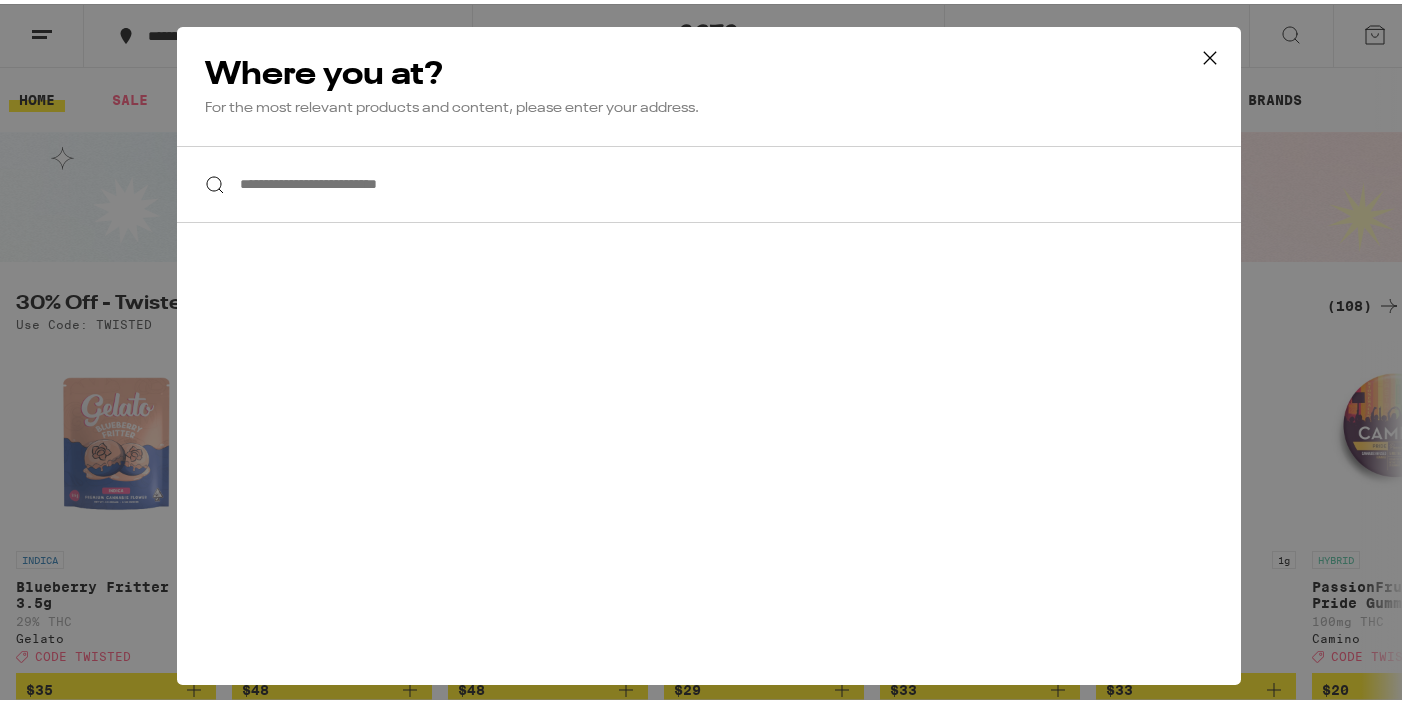 click on "**********" at bounding box center (709, 180) 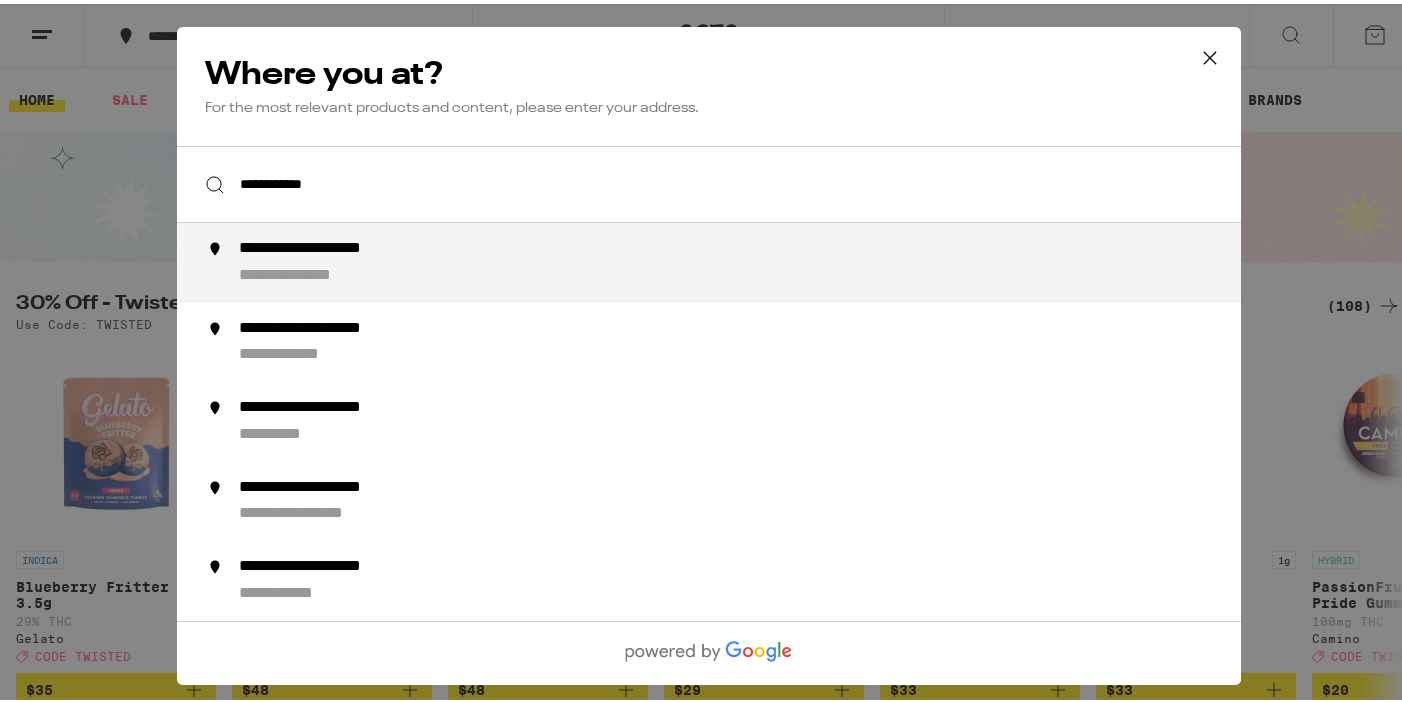 click on "**********" at bounding box center [341, 245] 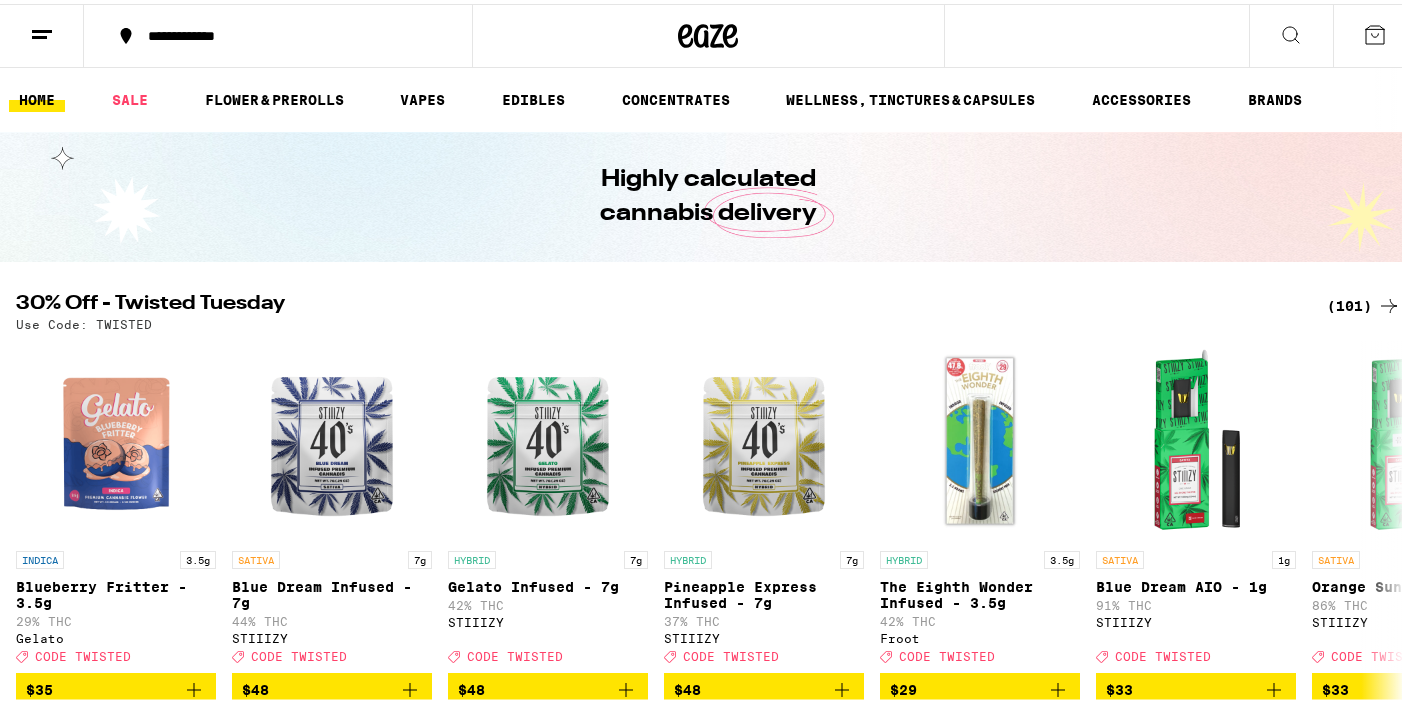 click at bounding box center (1291, 32) 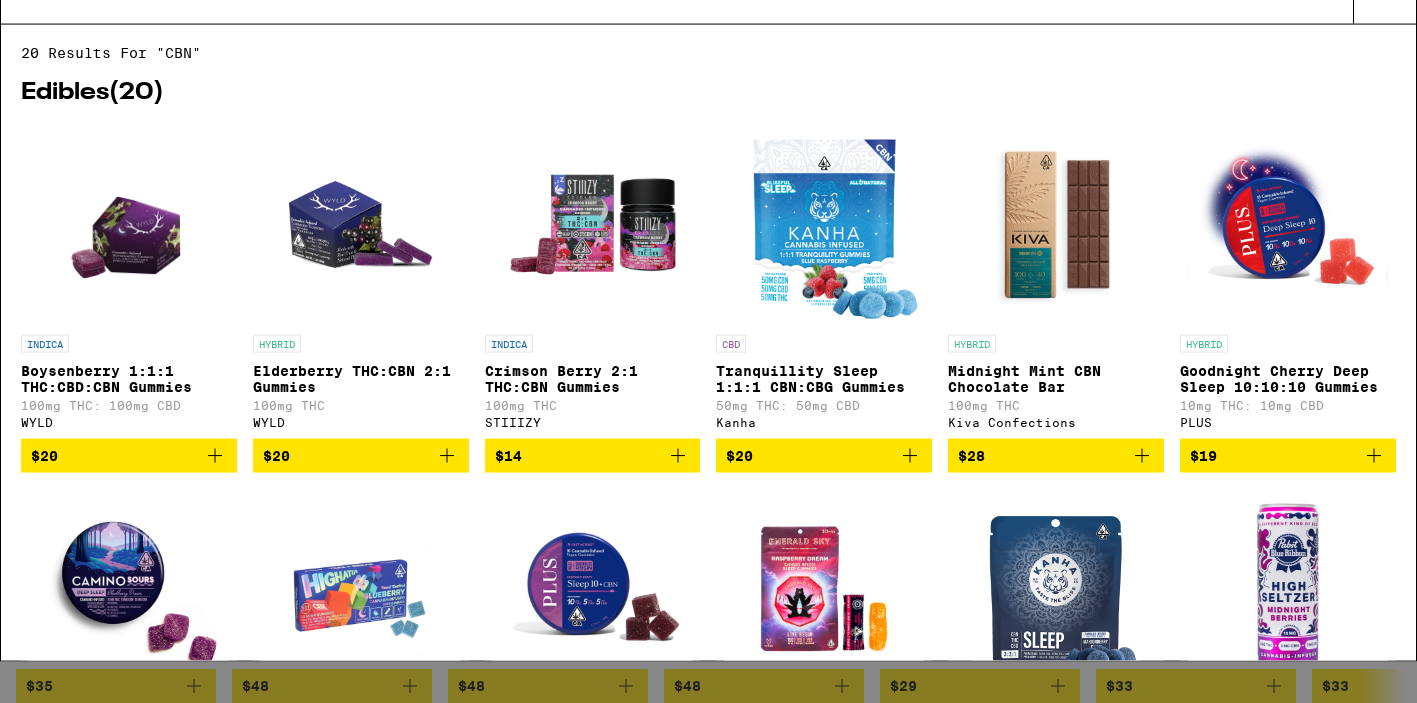 type on "CBN" 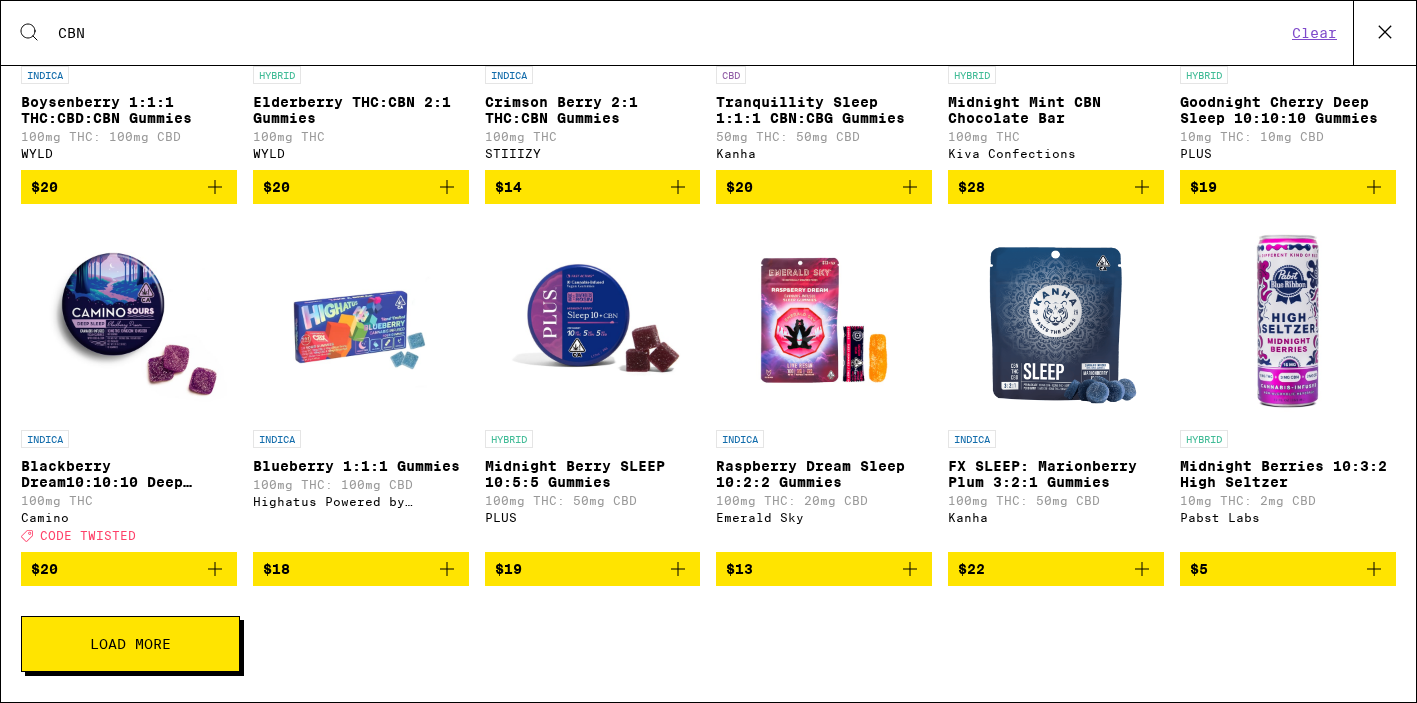 scroll, scrollTop: 334, scrollLeft: 0, axis: vertical 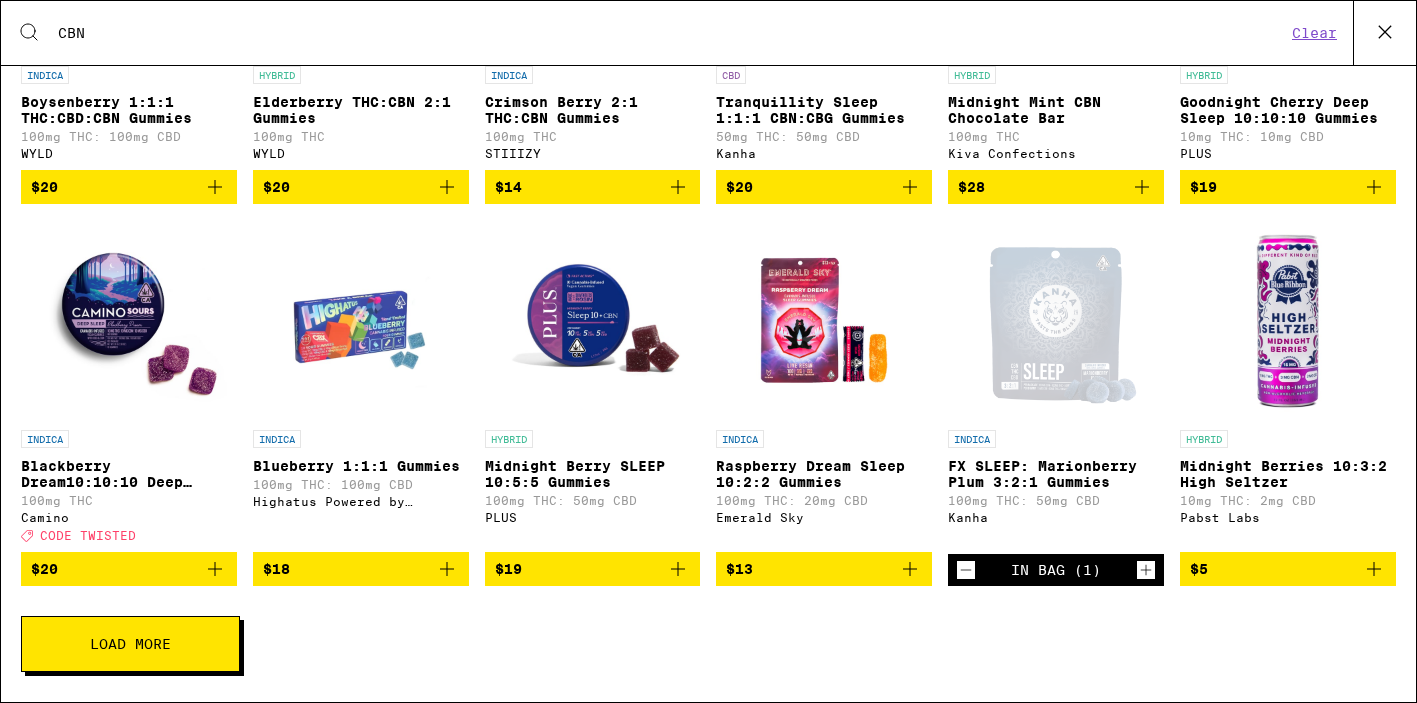 click 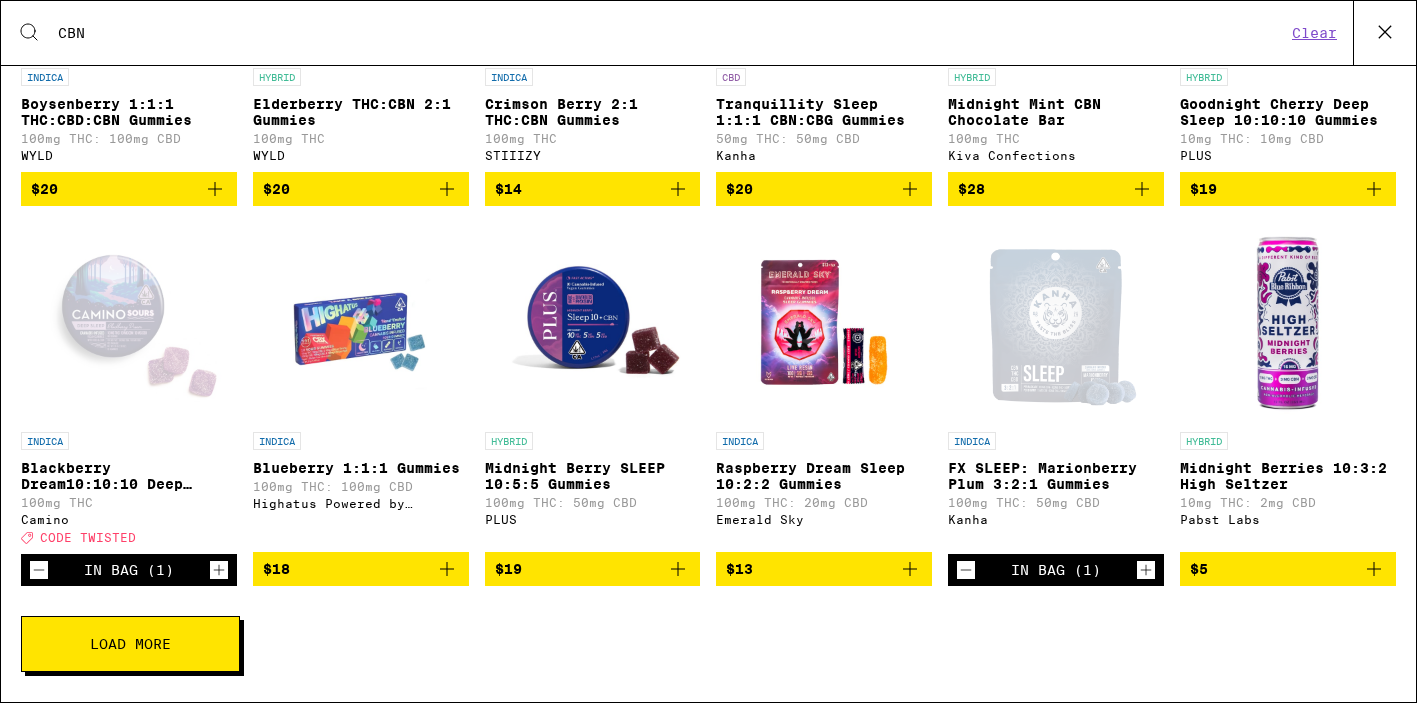 click 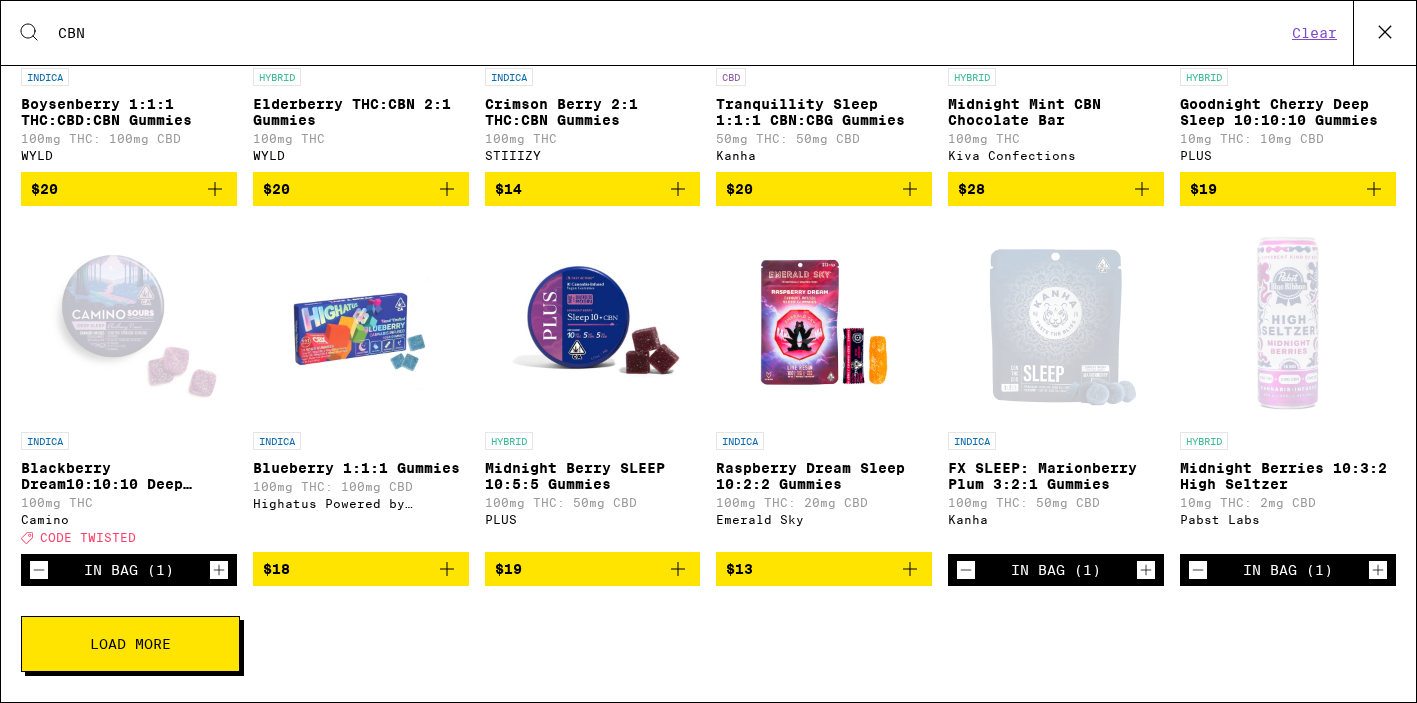 click 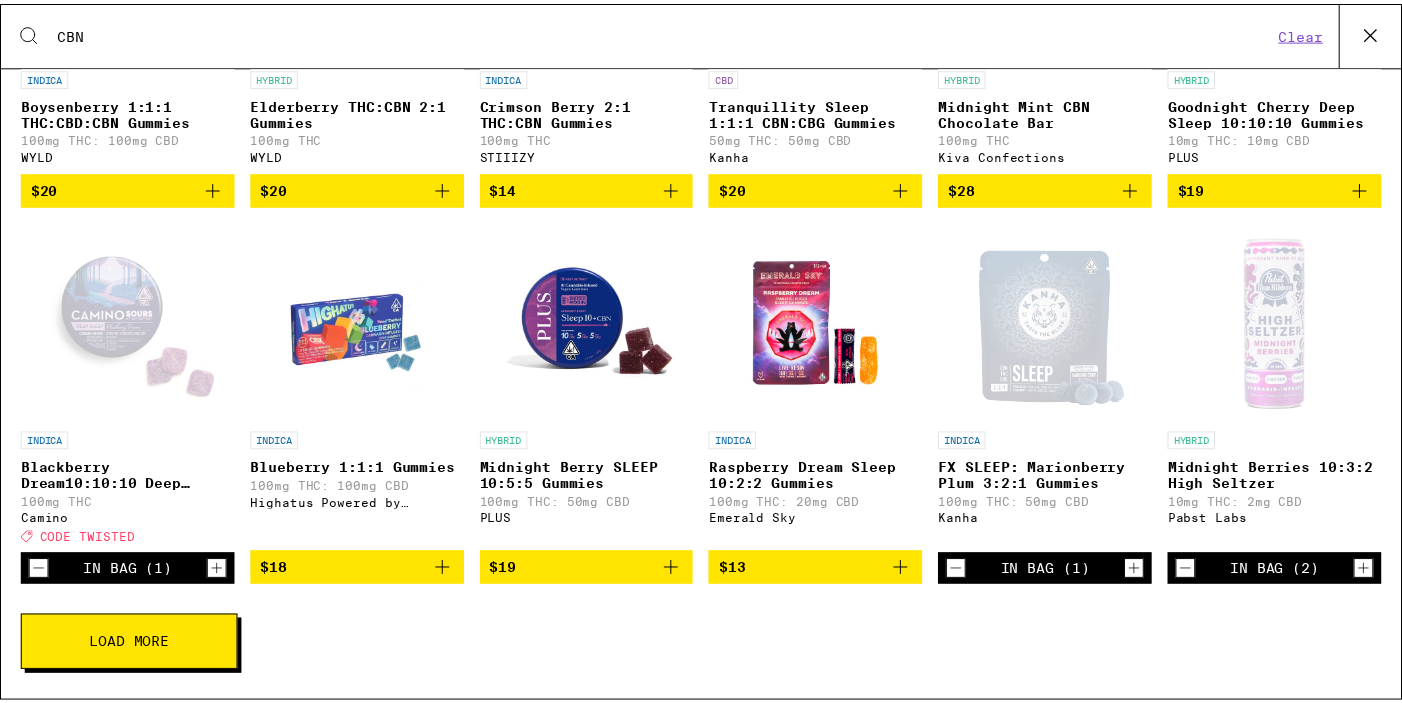 scroll, scrollTop: 0, scrollLeft: 0, axis: both 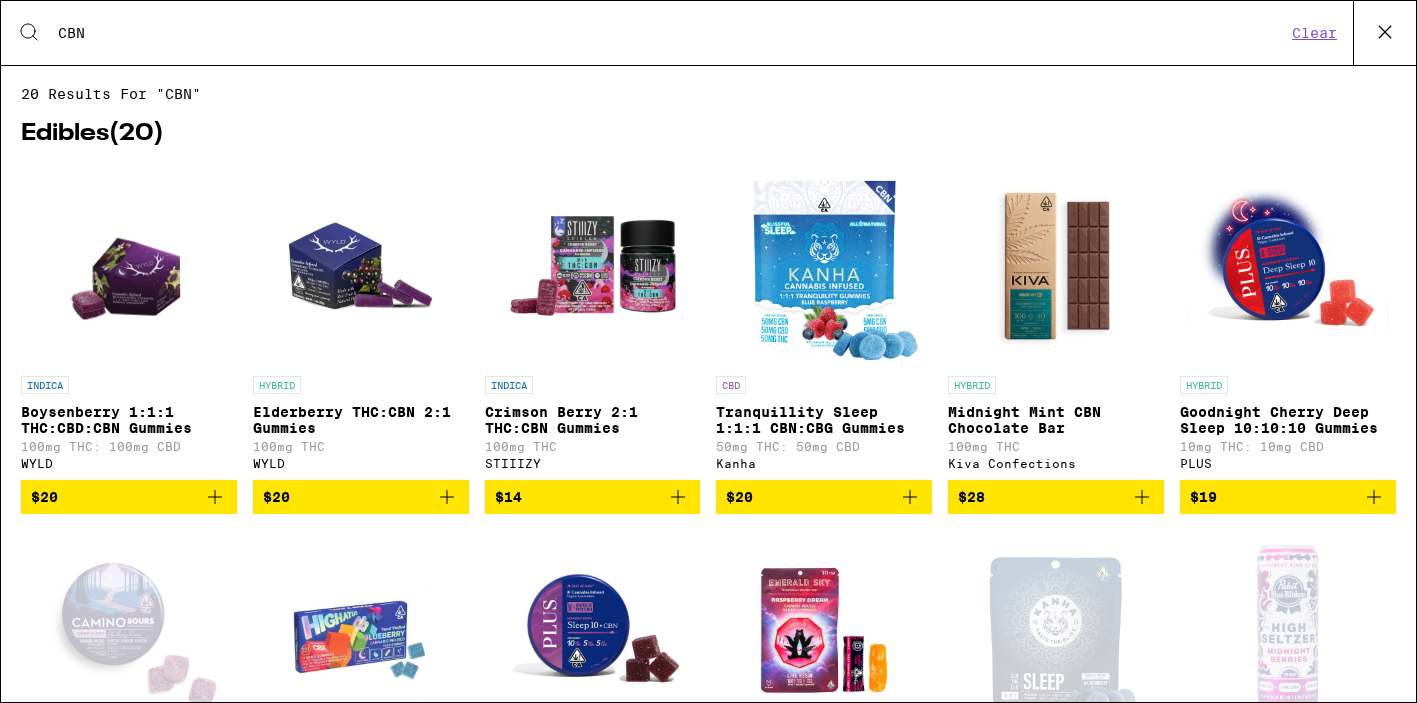 click 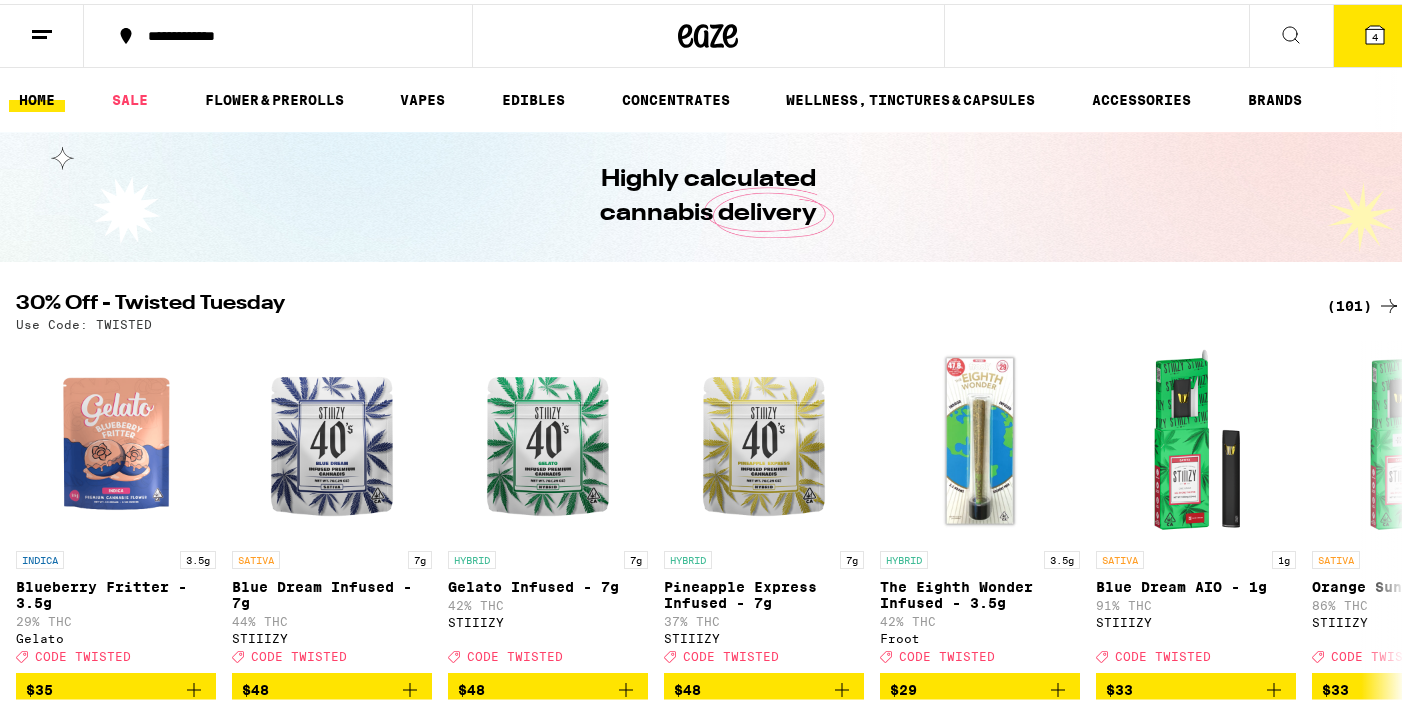 click on "4" at bounding box center [1375, 32] 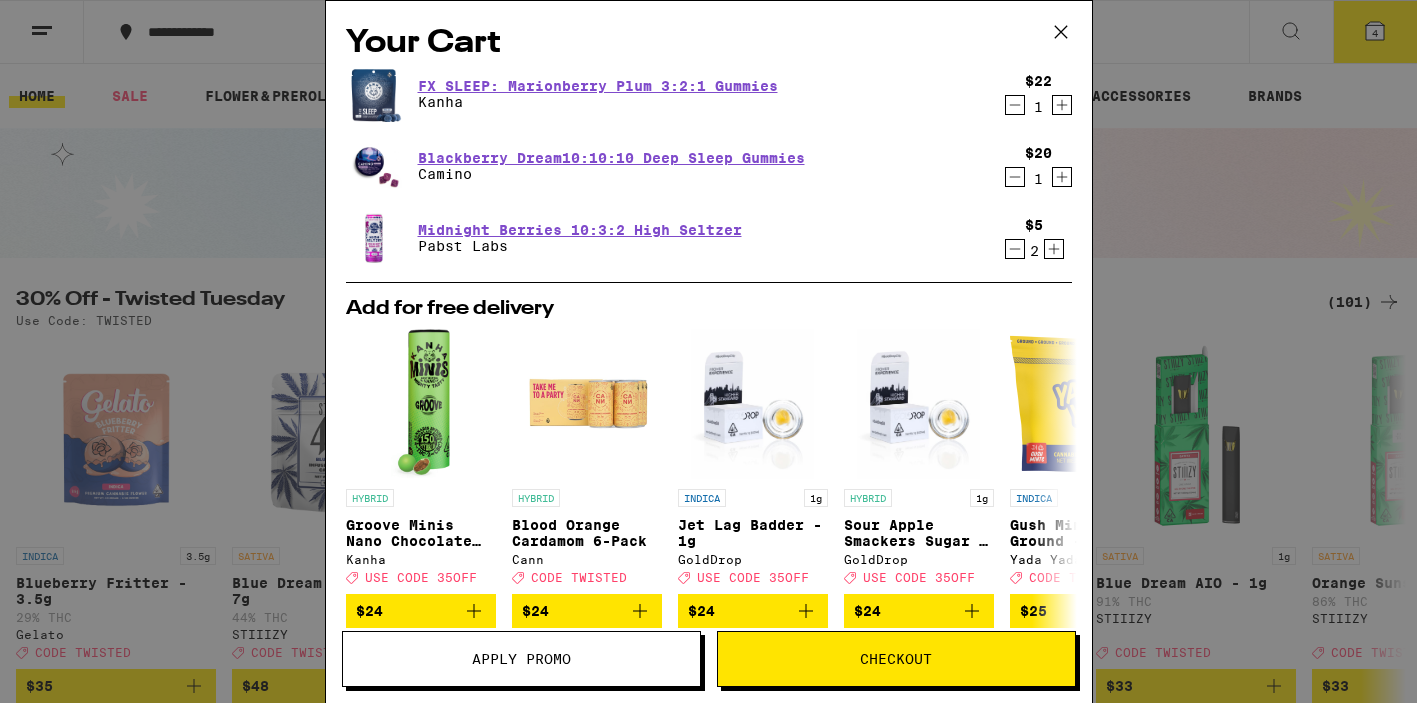 click on "Apply Promo" at bounding box center (521, 659) 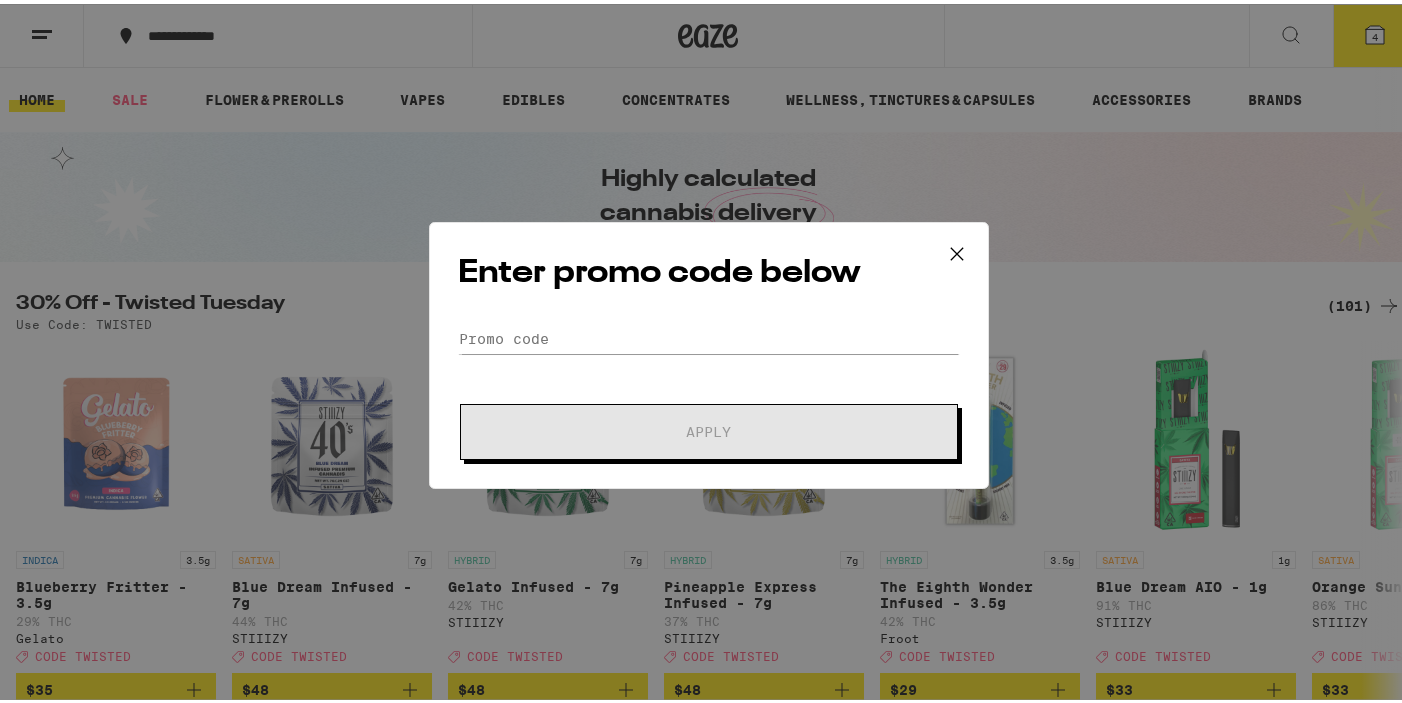 scroll, scrollTop: 0, scrollLeft: 0, axis: both 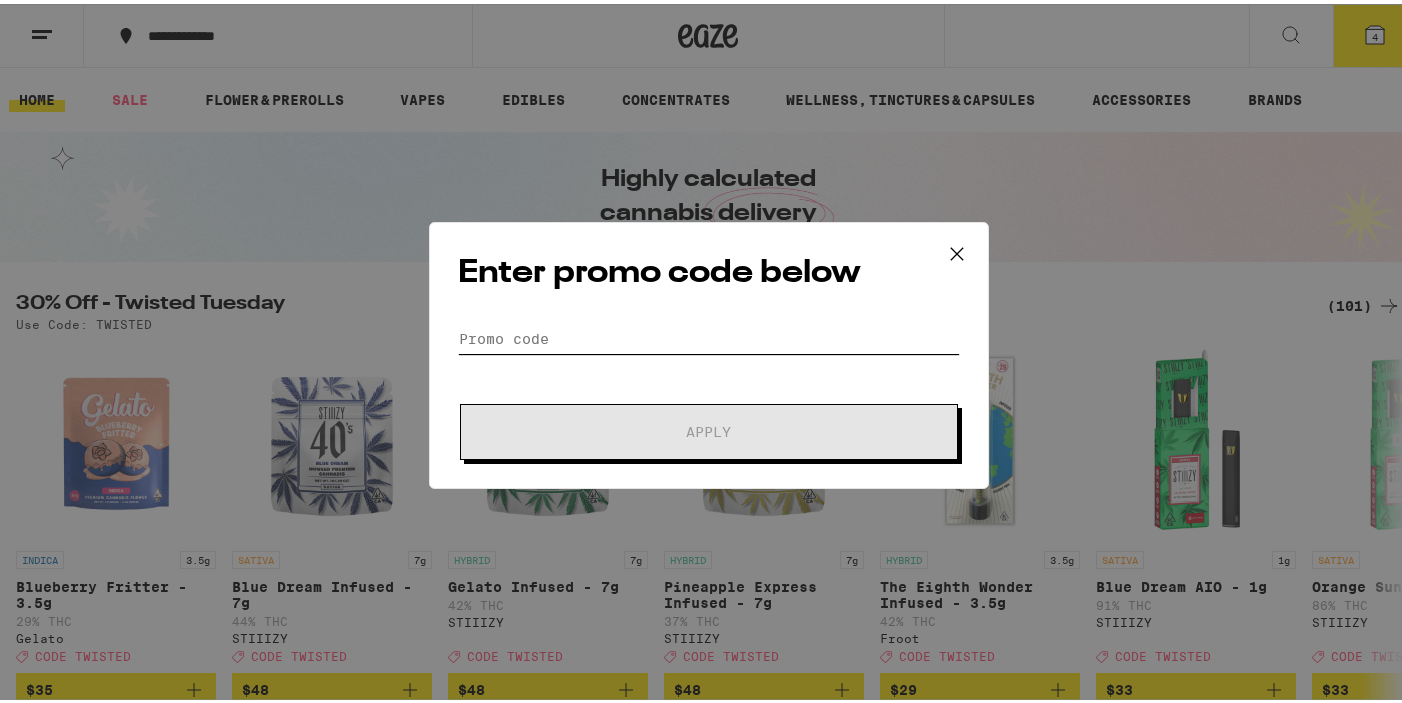 click on "Promo Code" at bounding box center (709, 335) 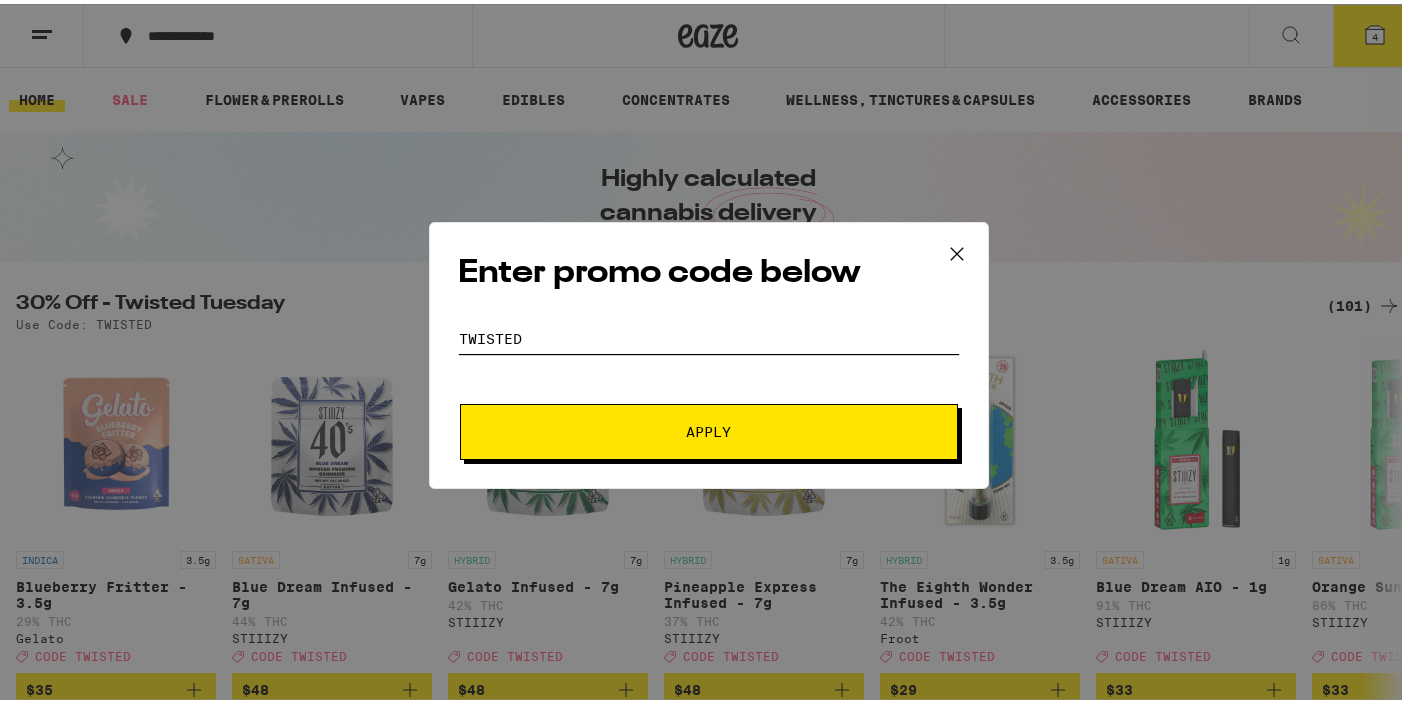 type on "TWISTED" 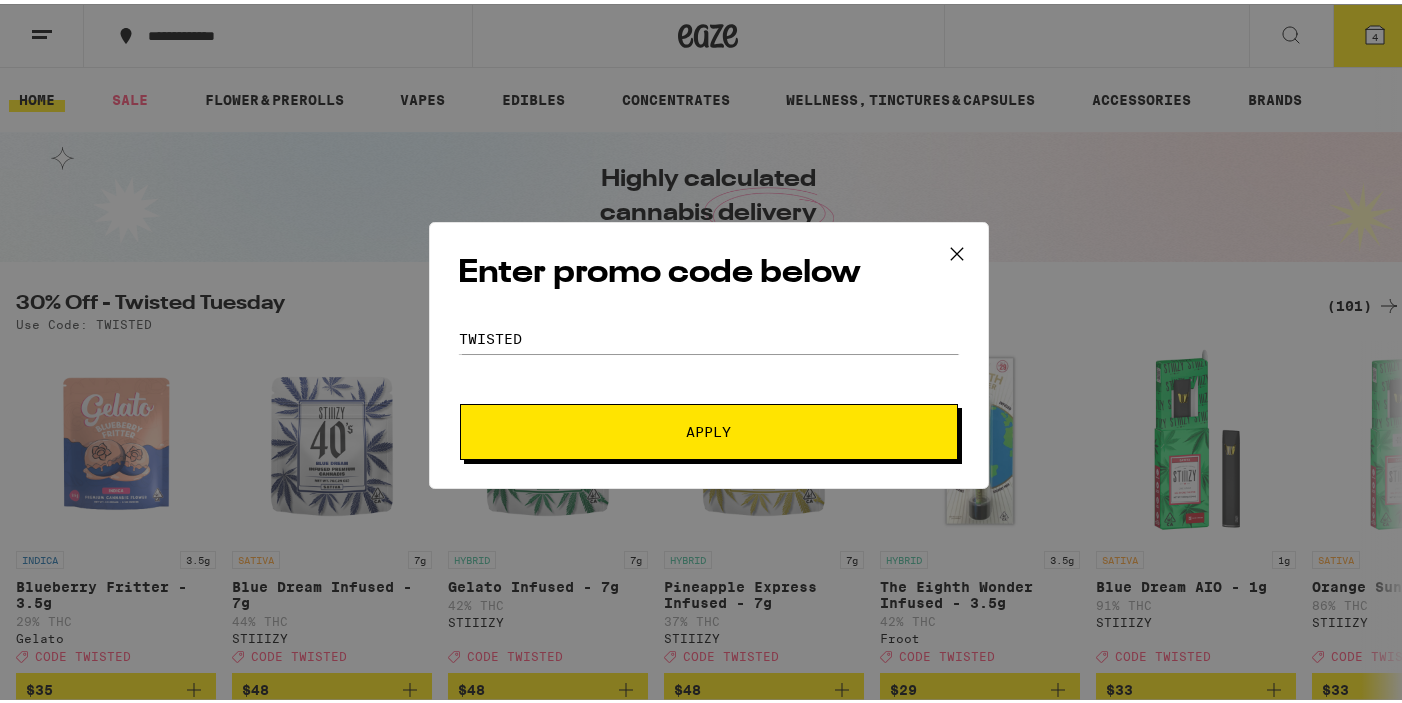 click on "Apply" at bounding box center [709, 428] 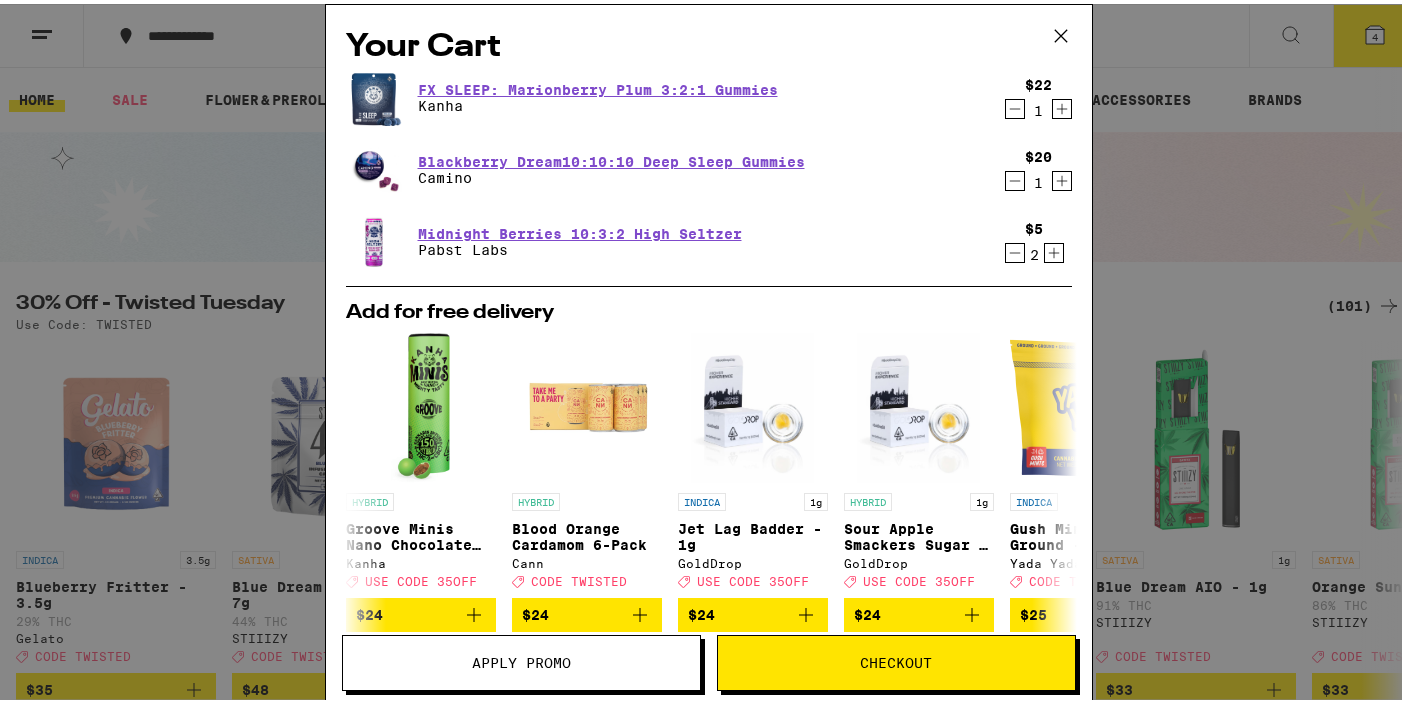 type 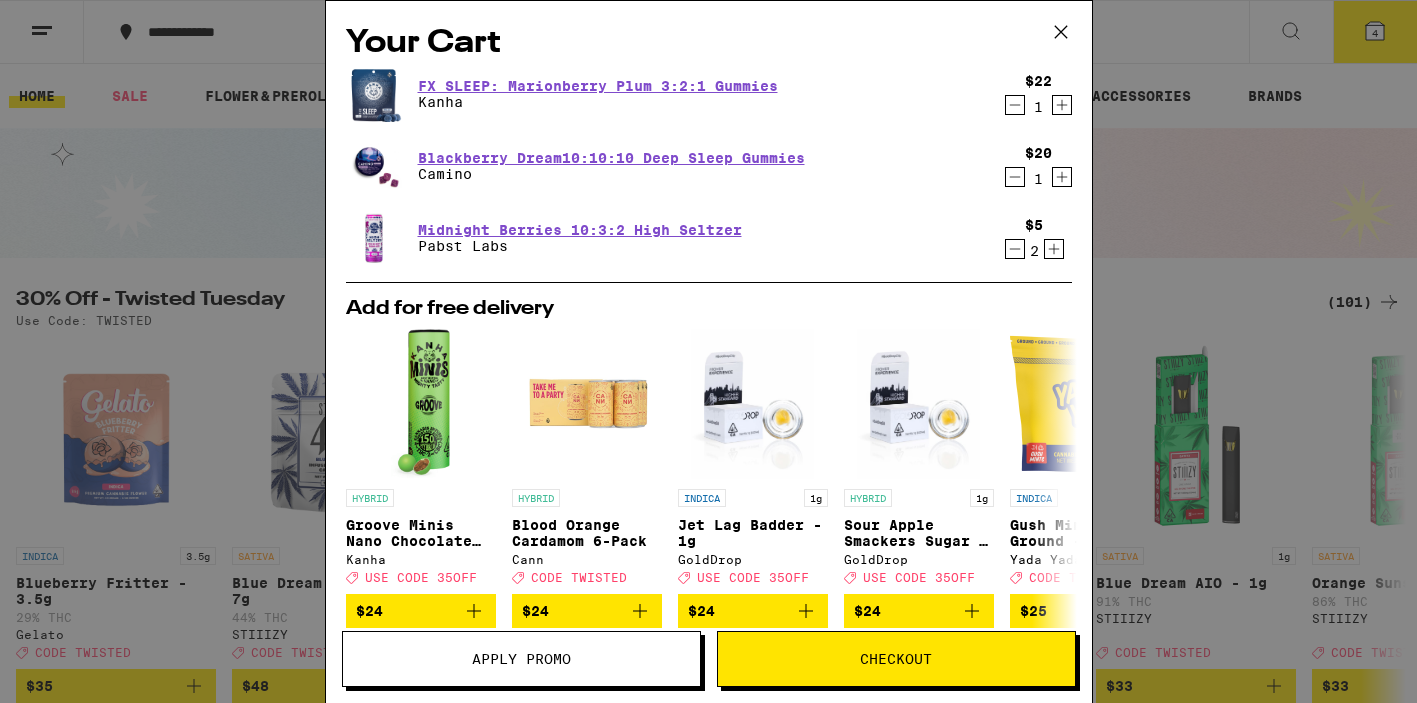click on "Apply Promo" at bounding box center (521, 659) 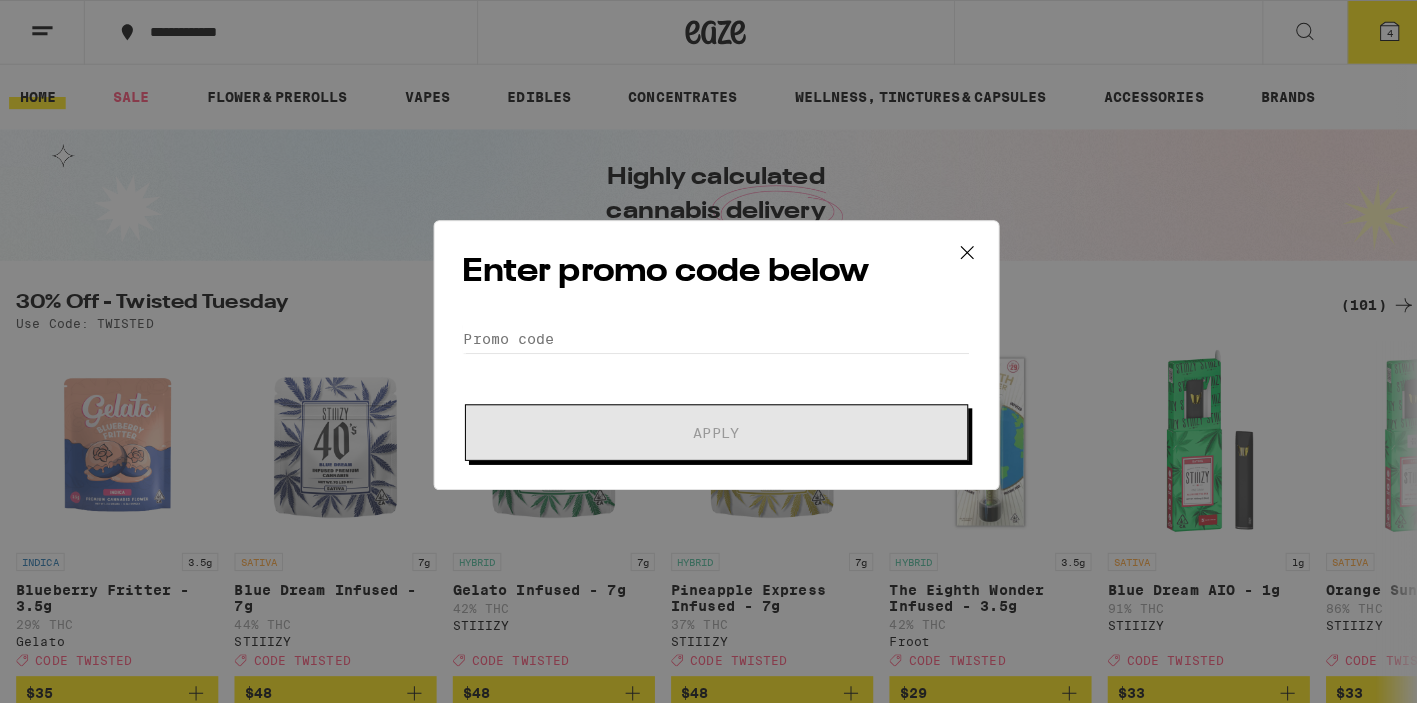 scroll, scrollTop: 0, scrollLeft: 0, axis: both 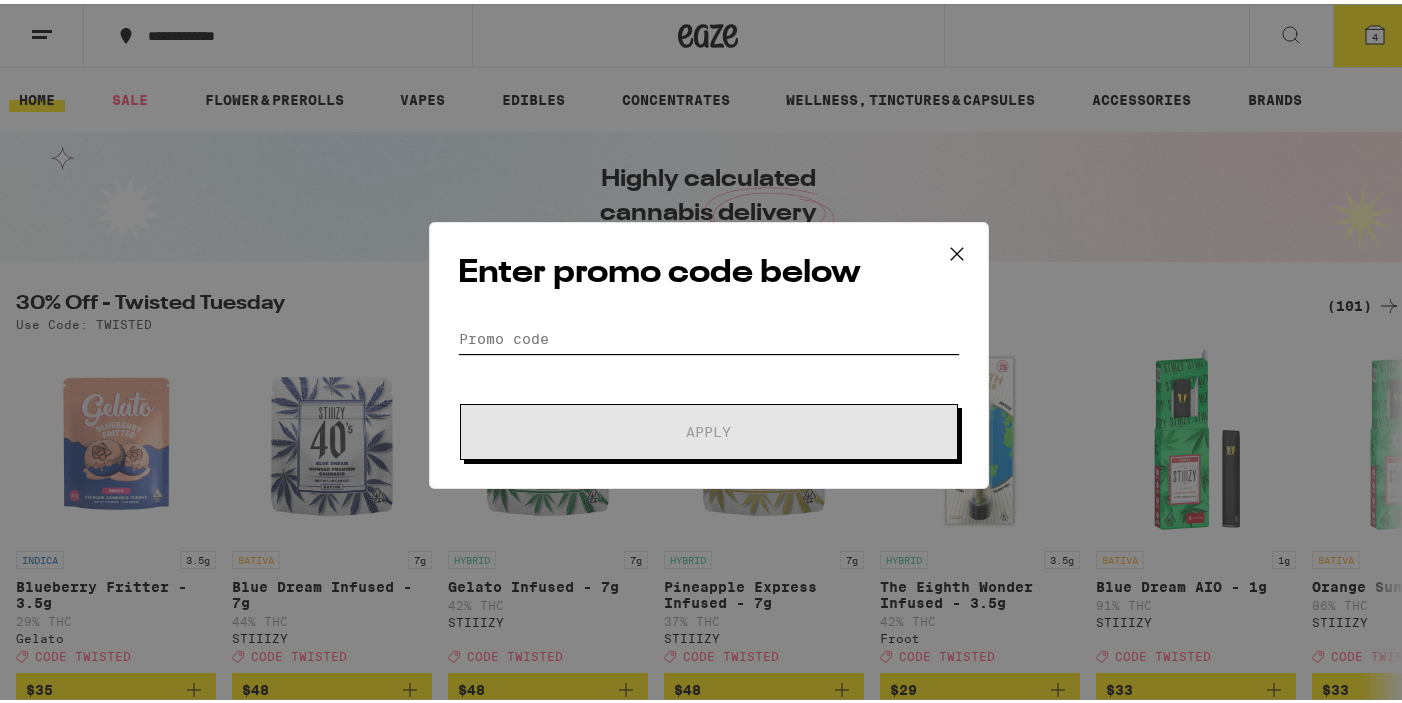 click on "Promo Code" at bounding box center [709, 335] 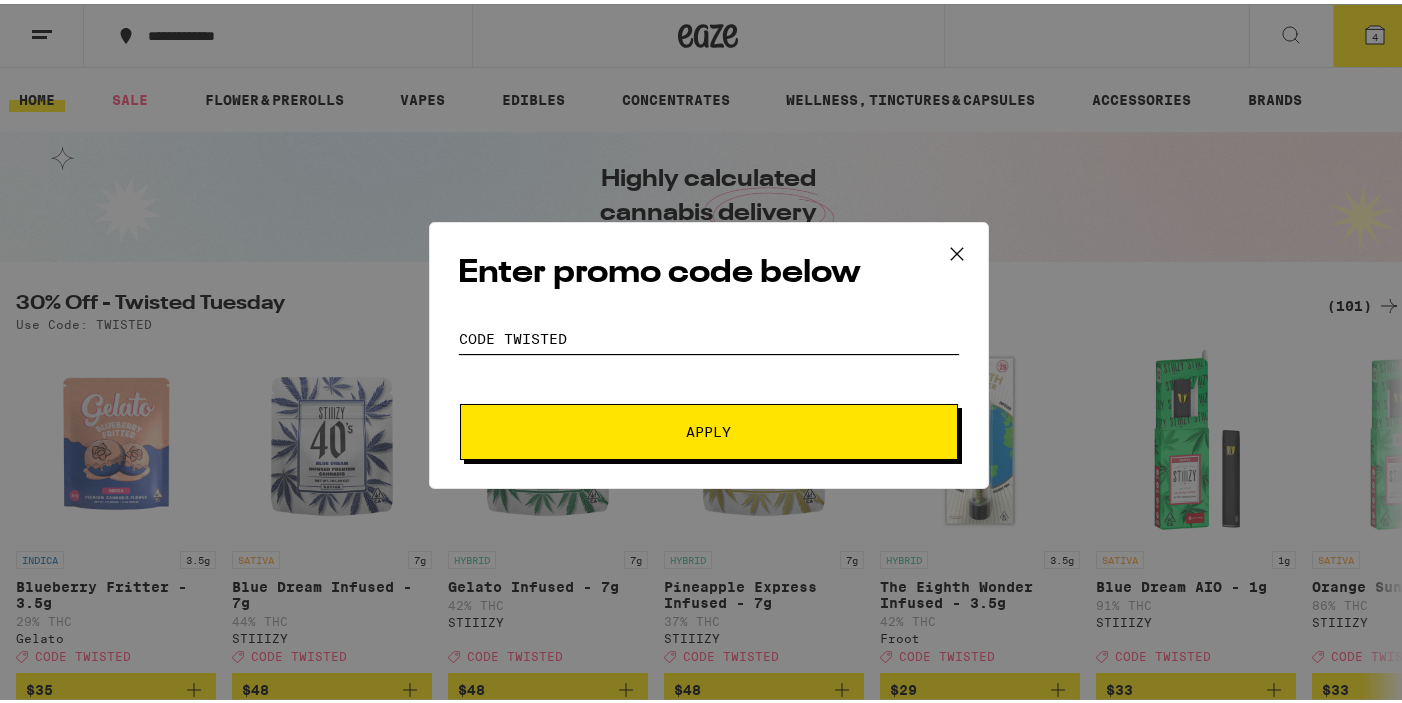 type on "CODE TWISTED" 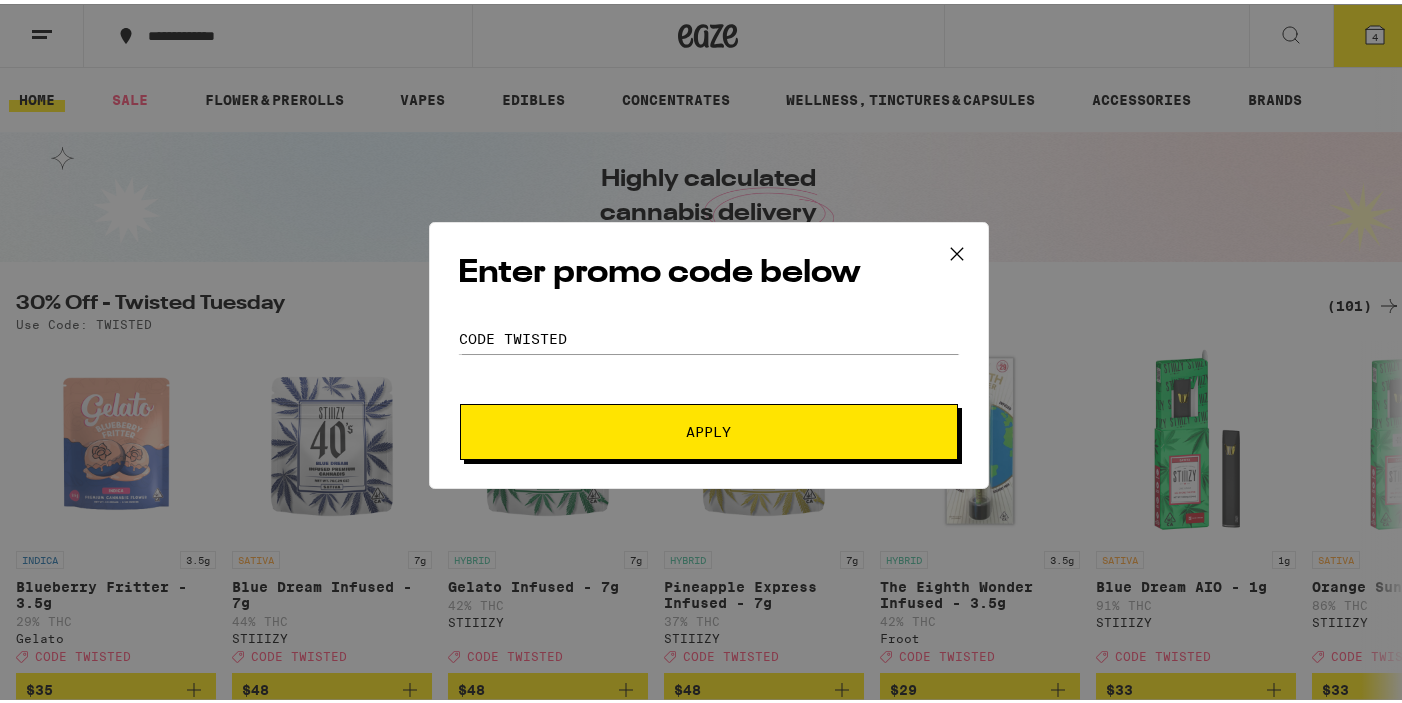 click 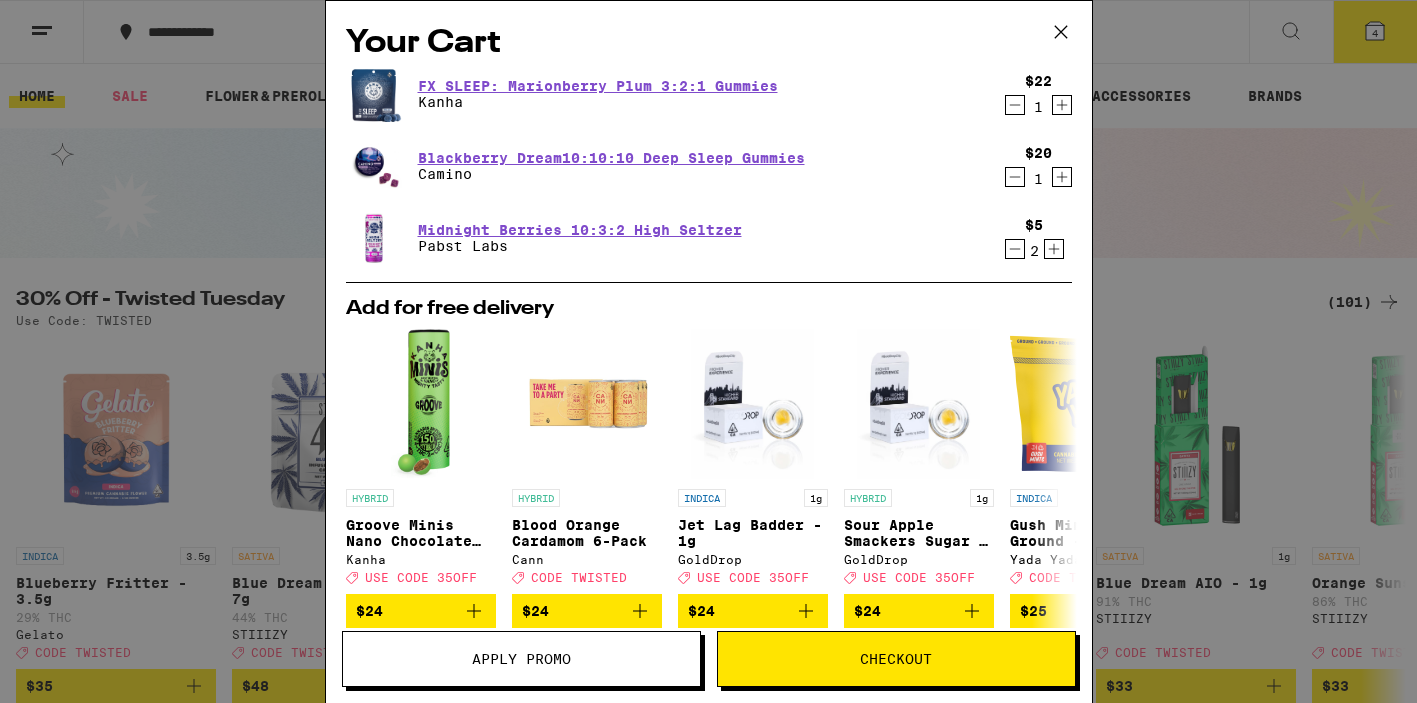click on "Checkout" at bounding box center (896, 659) 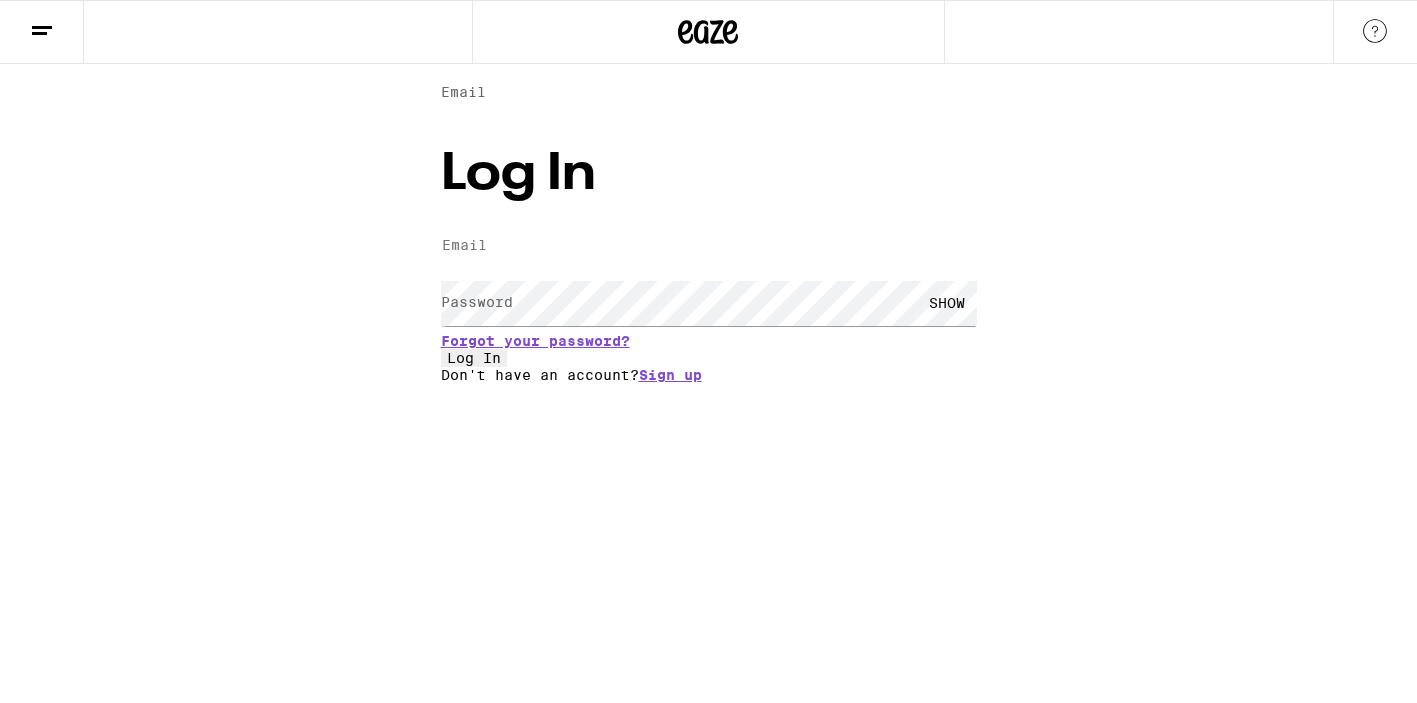 click on "Email" at bounding box center [533, 245] 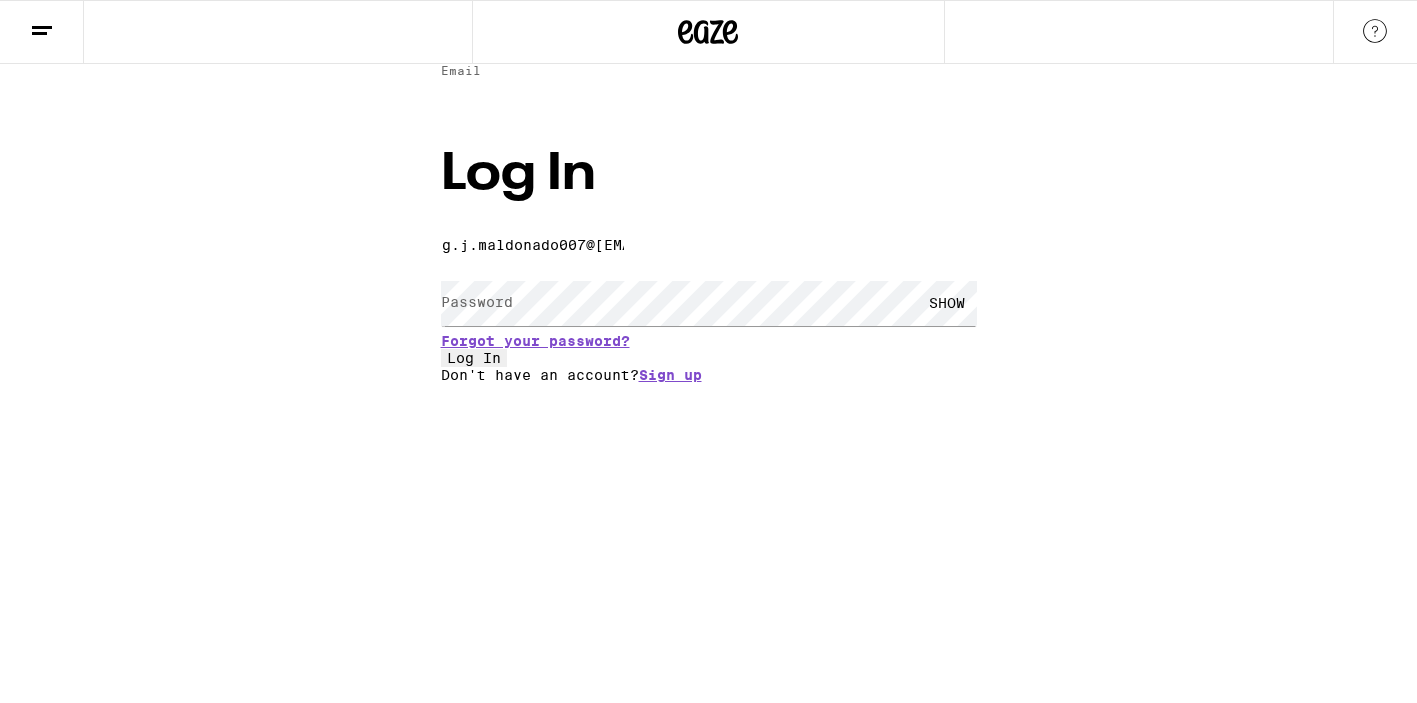 type on "g.j.maldonado007@gmail.com" 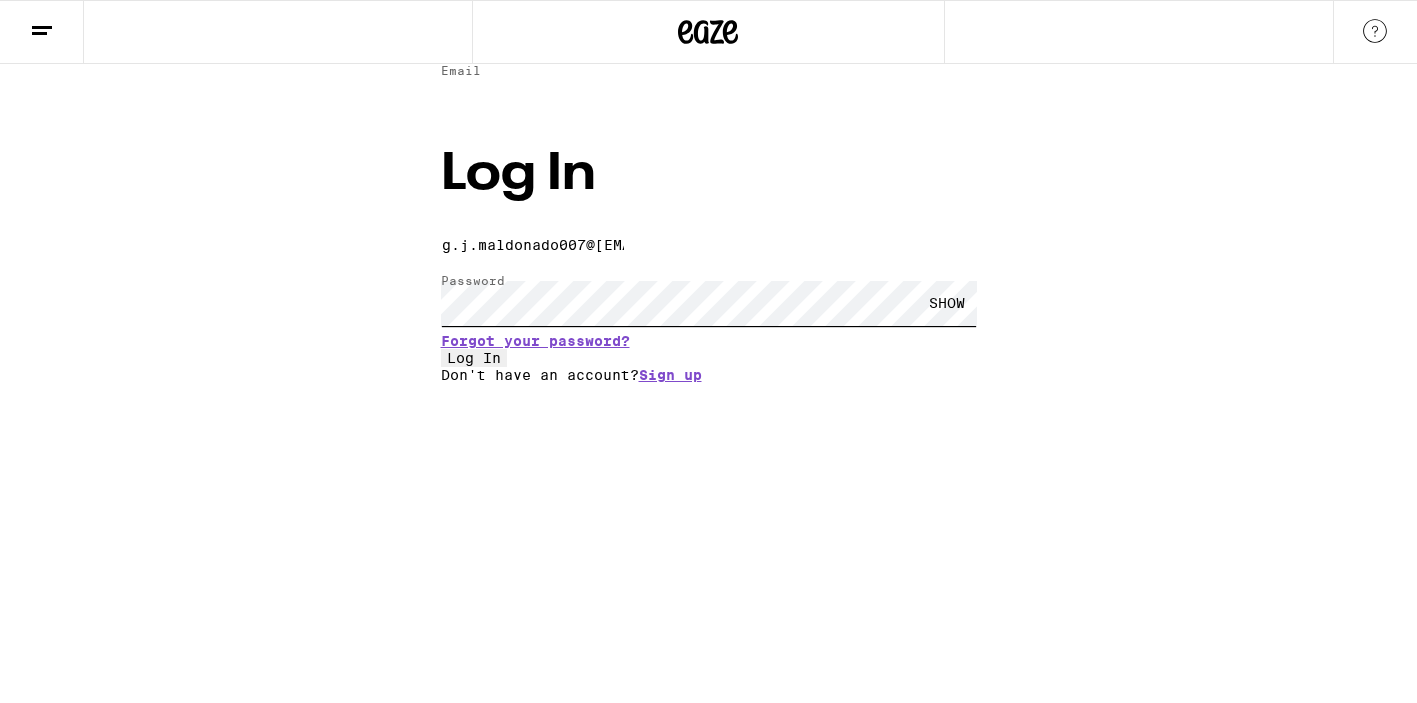 click on "Log In" at bounding box center [474, 358] 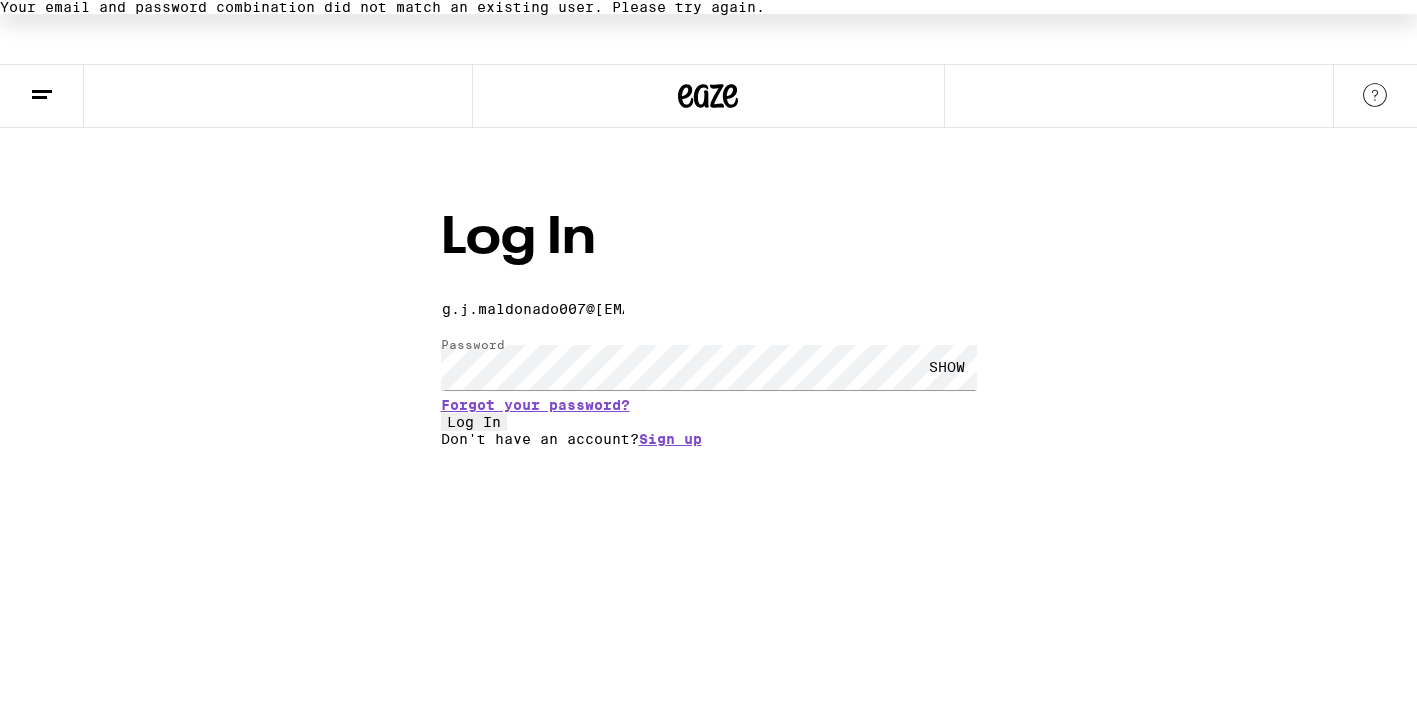 click on "SHOW" at bounding box center (947, 367) 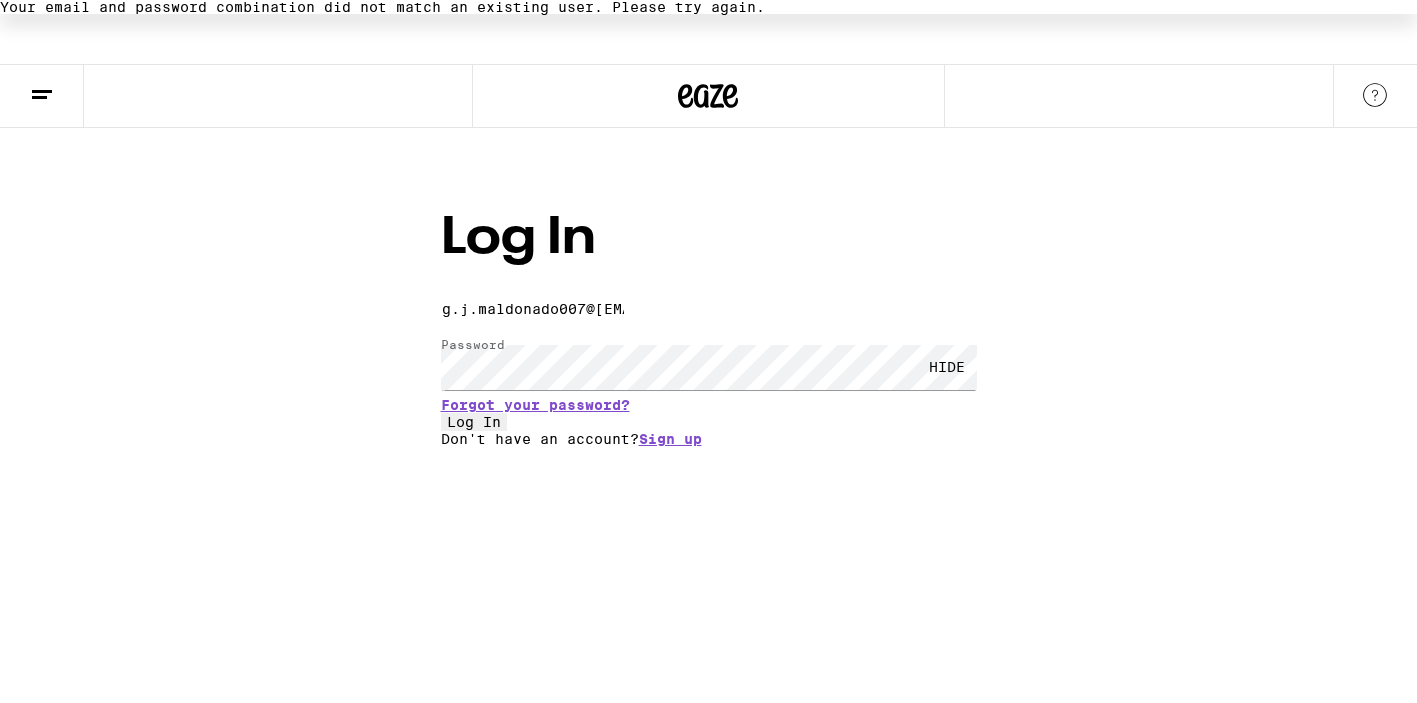 click on "Log In" at bounding box center [474, 422] 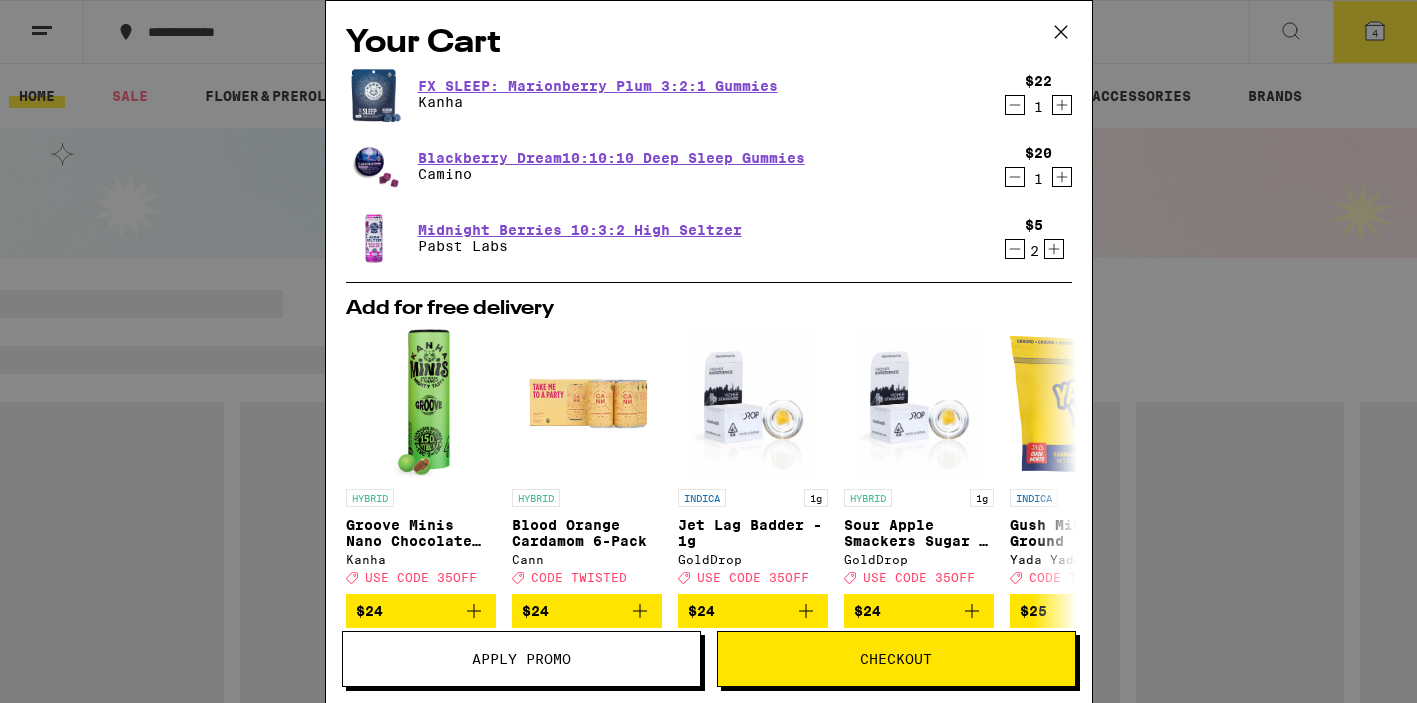 scroll, scrollTop: 0, scrollLeft: 0, axis: both 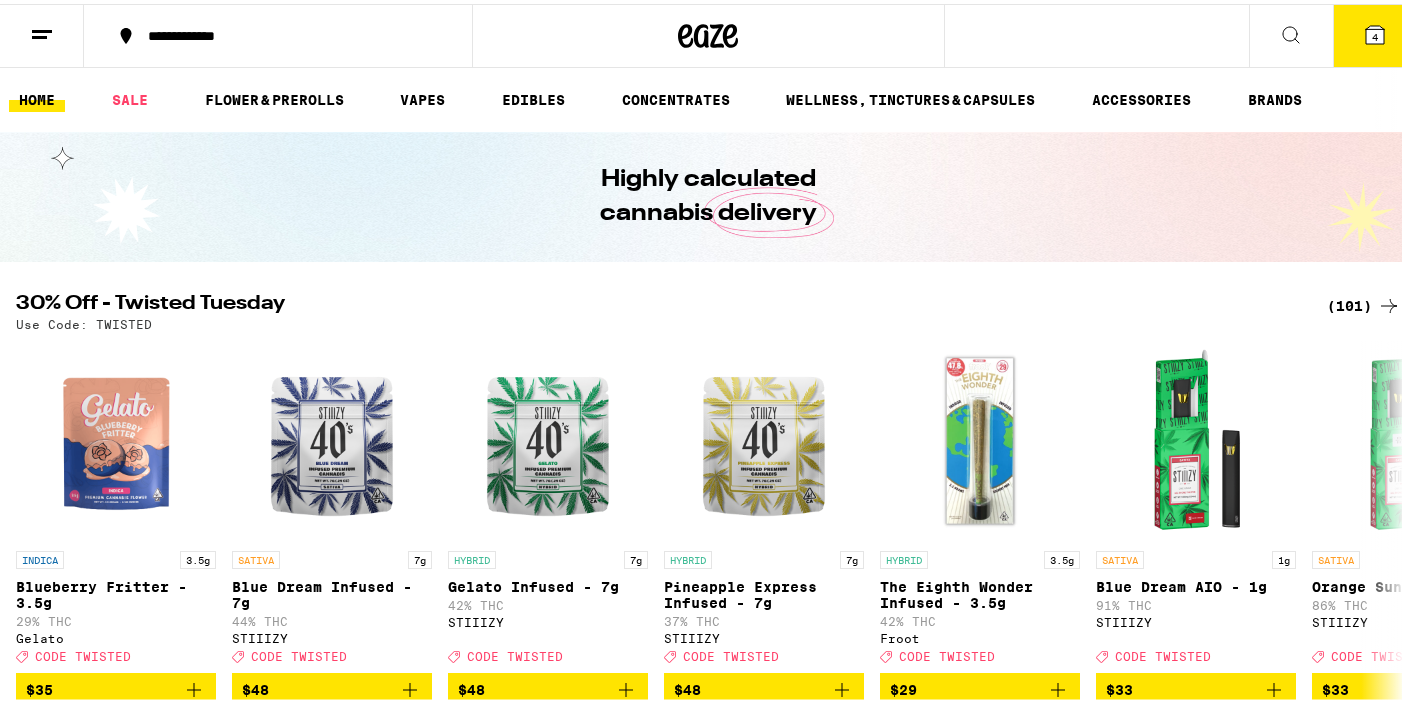 click at bounding box center (42, 32) 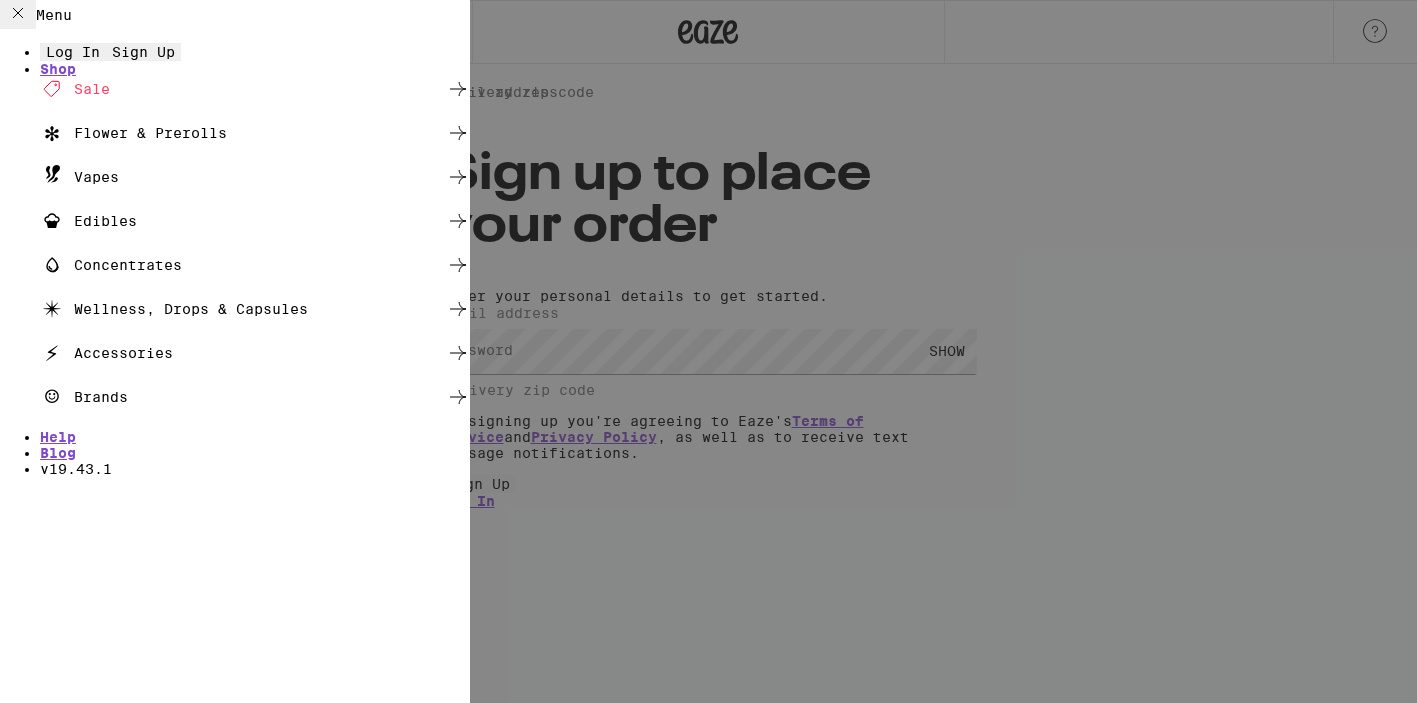 click on "Log In Sign Up" at bounding box center (255, 52) 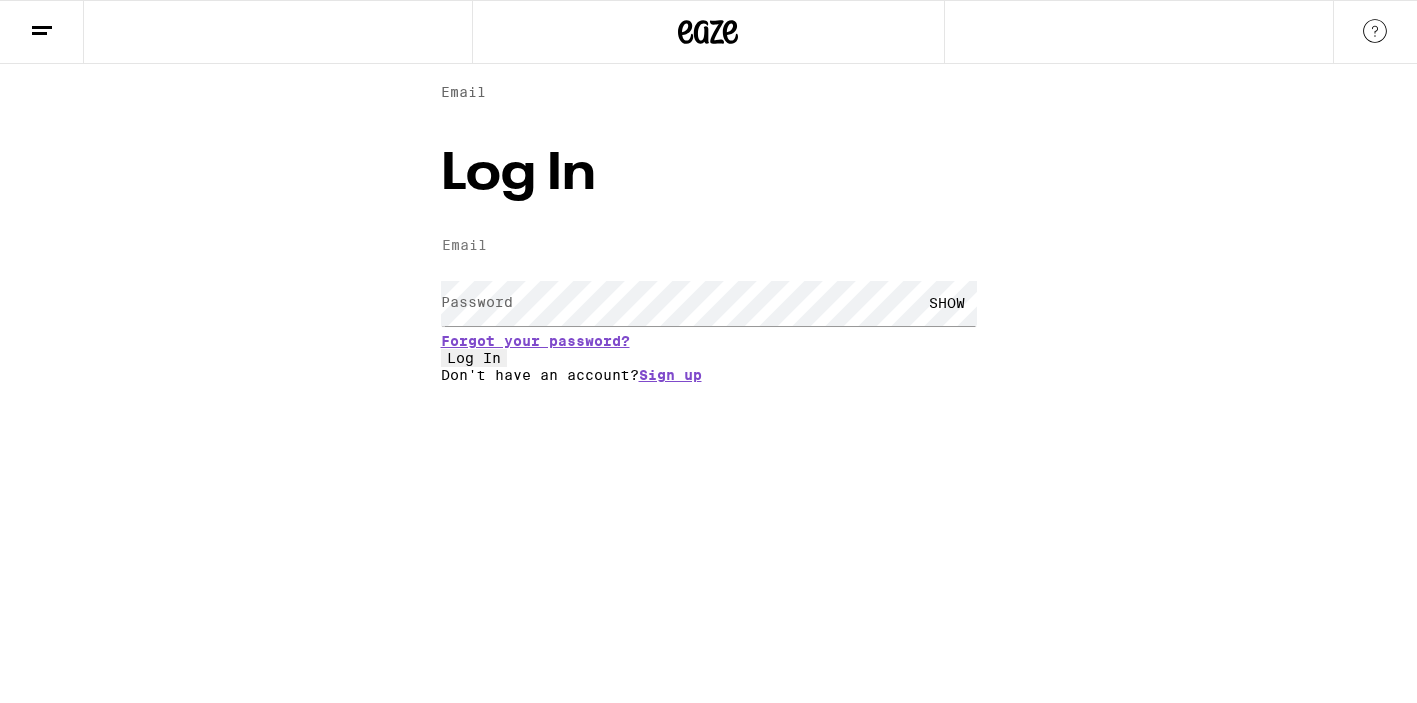 click on "Log In Email Email Password Password SHOW Forgot your password? Log In Don't have an account? Sign up" at bounding box center (708, 223) 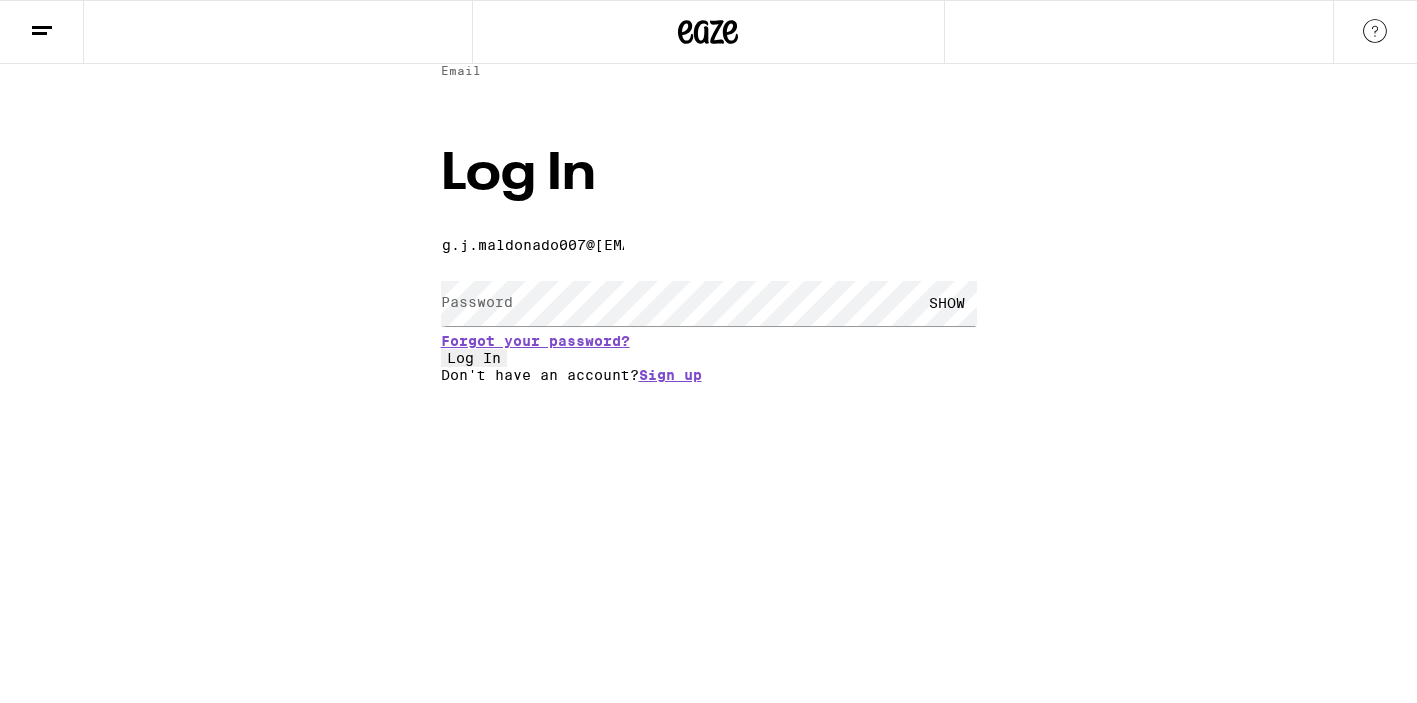 type on "g.j.maldonado007@gmail.com" 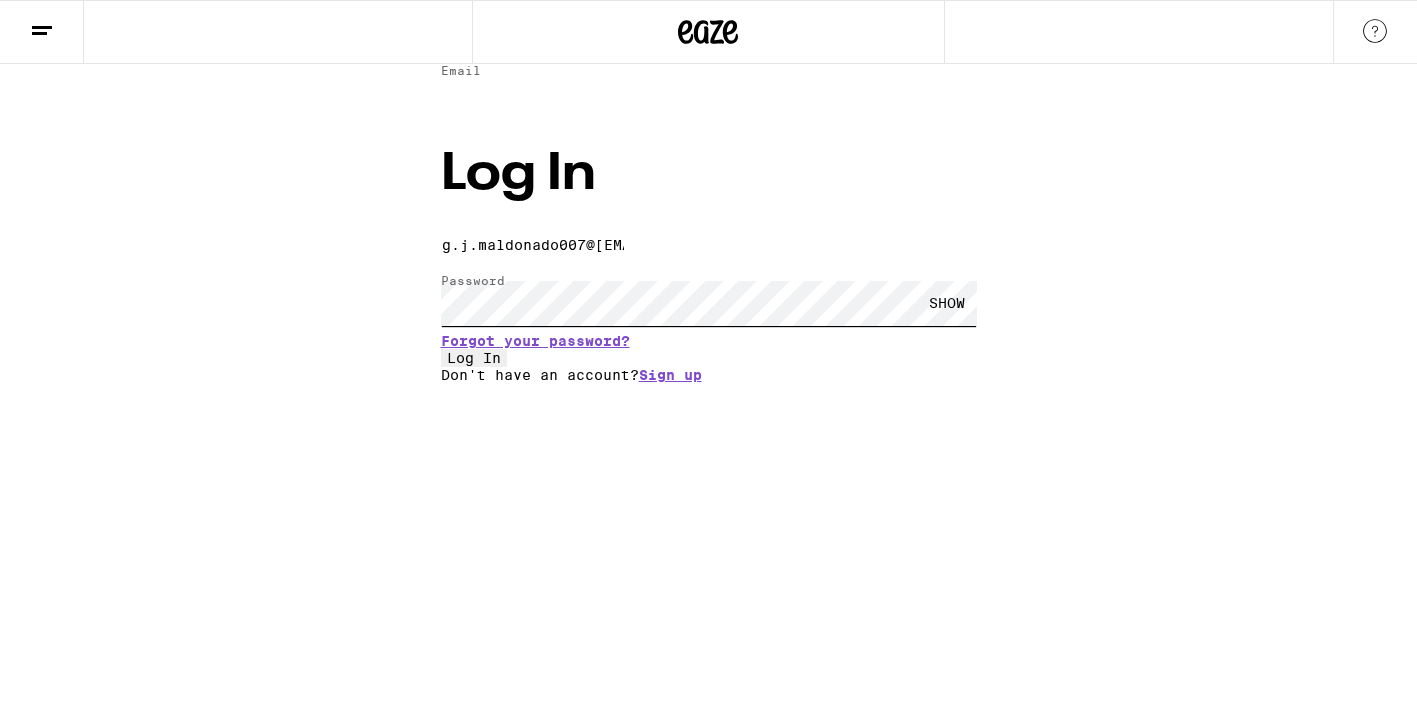 click on "Log In" at bounding box center (474, 358) 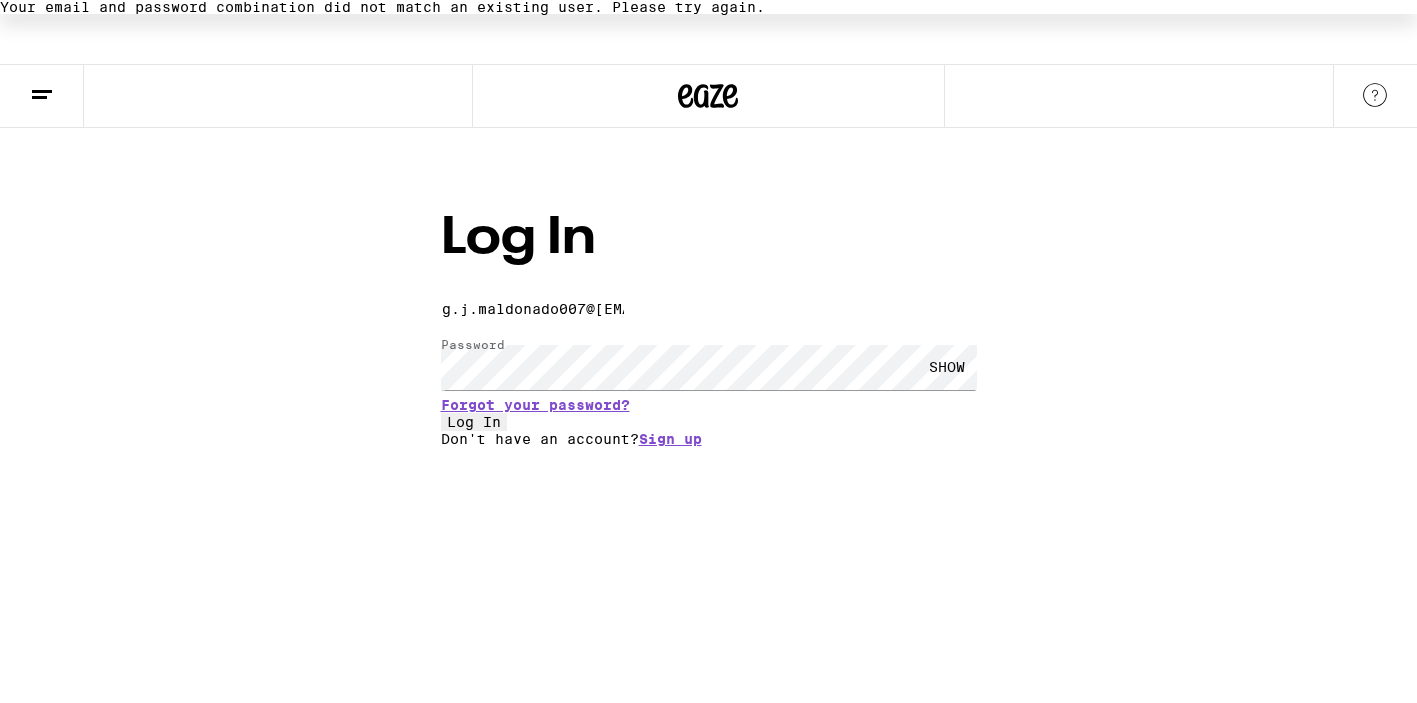 click on "SHOW" at bounding box center (947, 367) 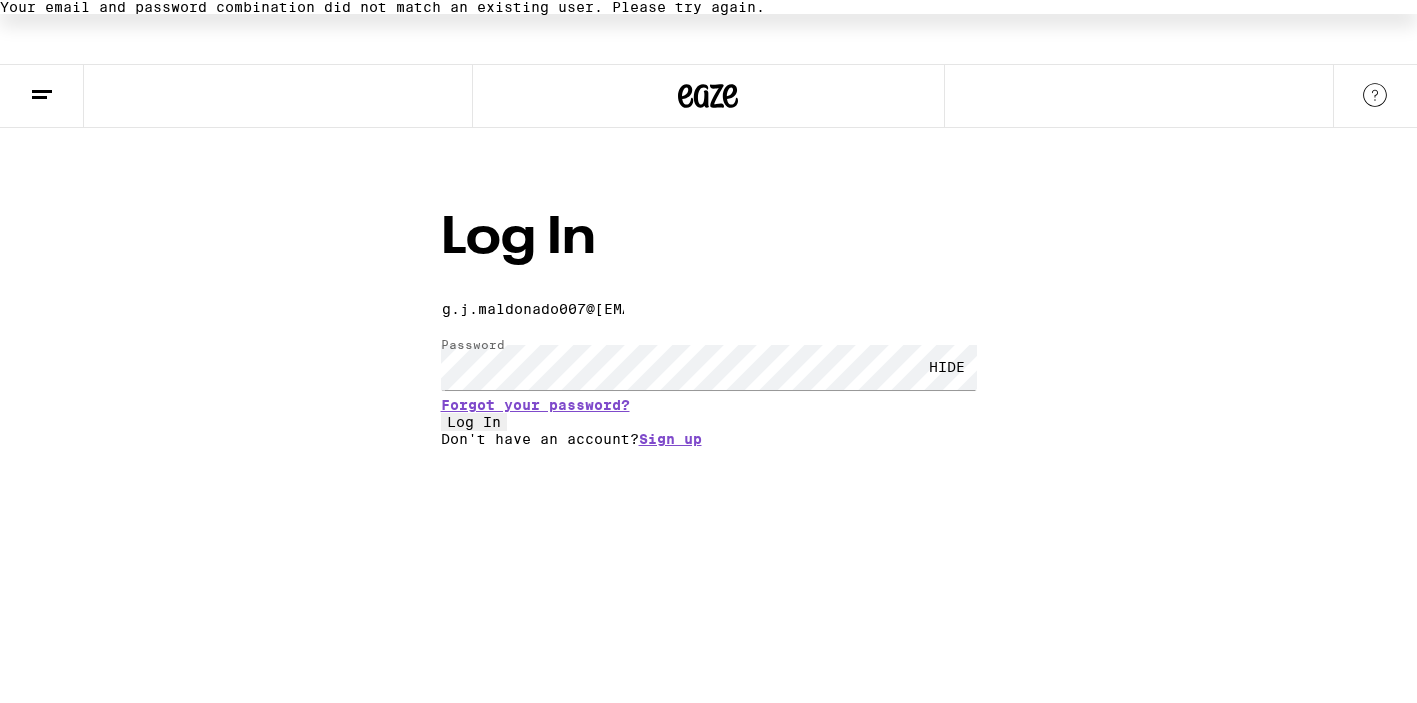 click on "Log In" at bounding box center (474, 422) 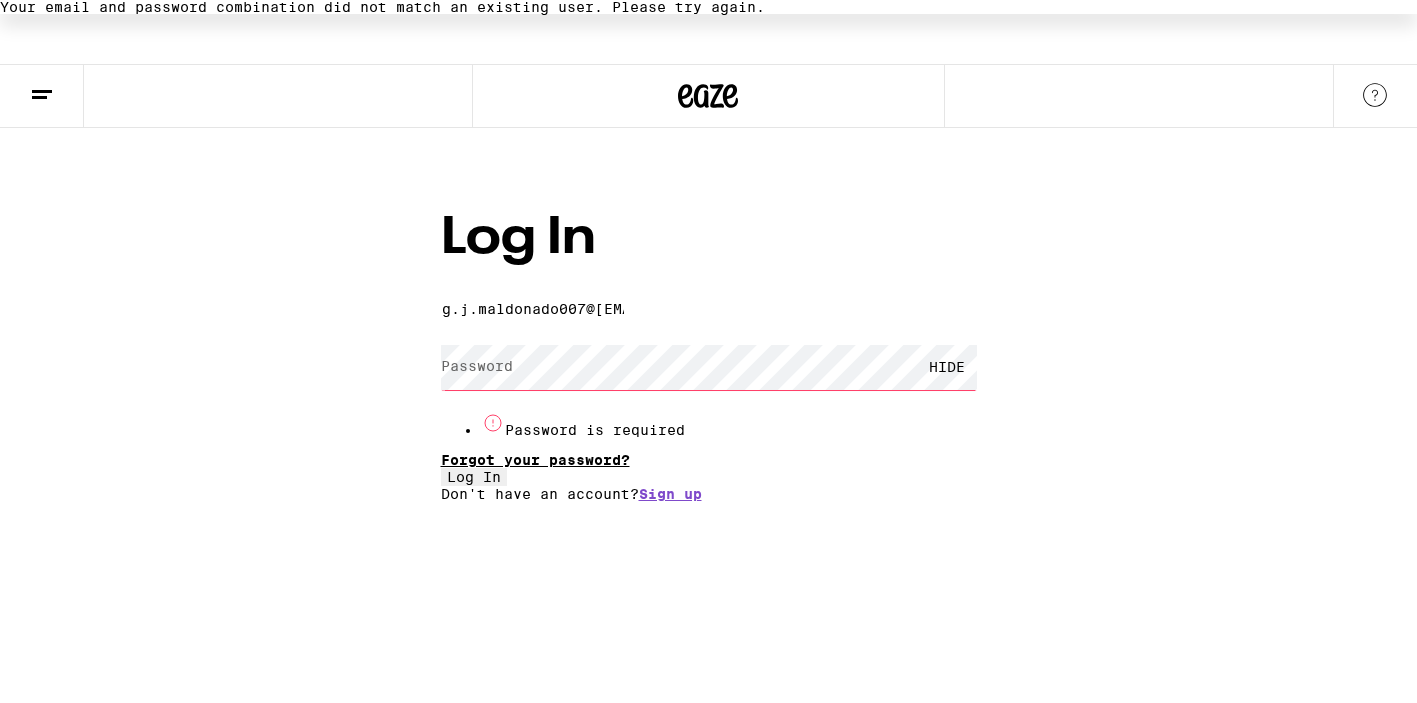 click on "Email Email g.j.maldonado007@gmail.com Password Password HIDE Password is required Forgot your password? Log In" at bounding box center [709, 393] 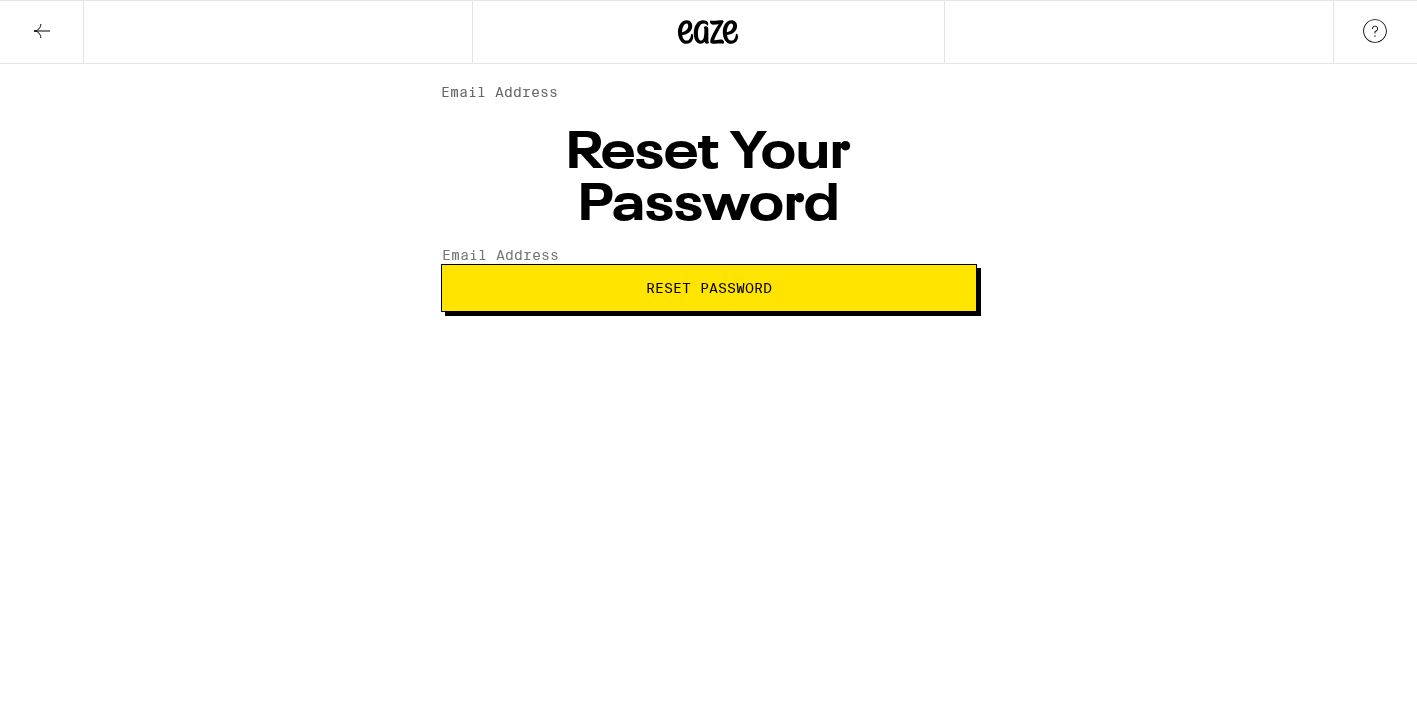 click on "Email Address" at bounding box center [533, 255] 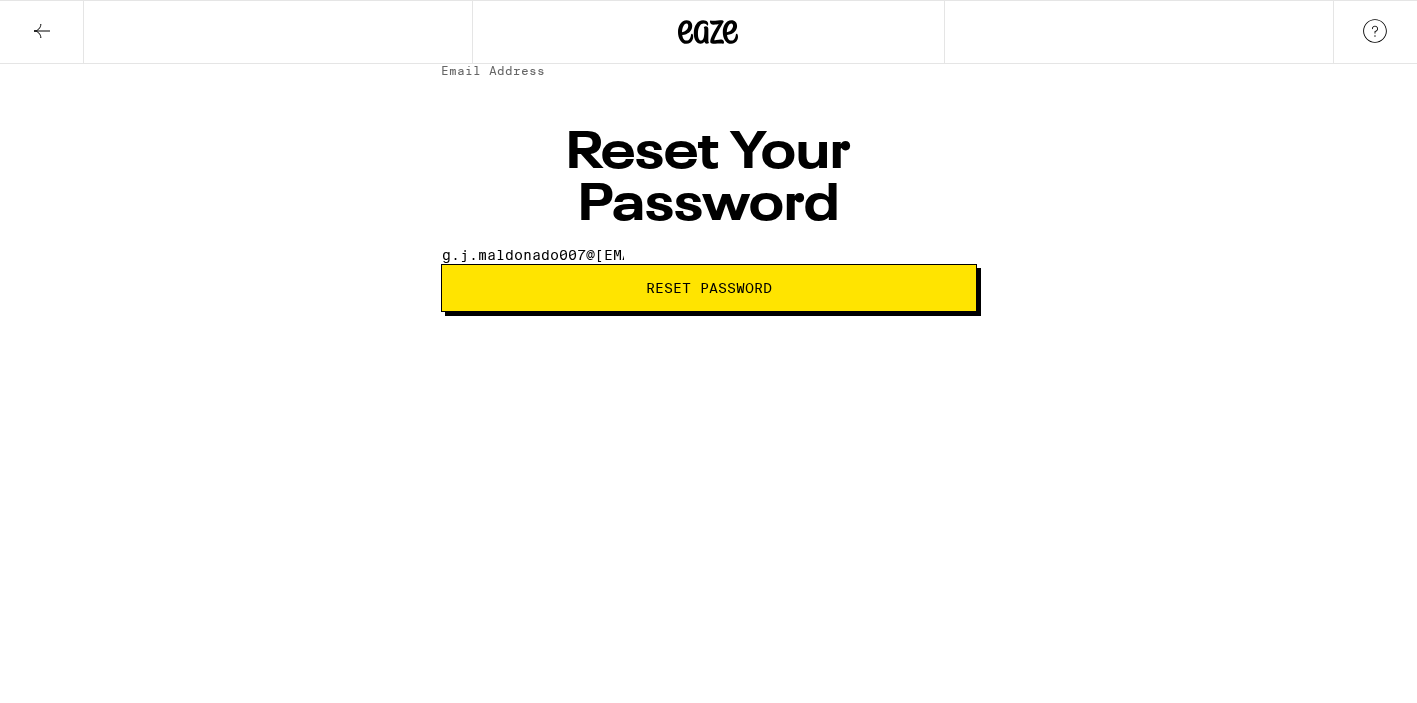 type on "g.j.maldonado007@gmail.com" 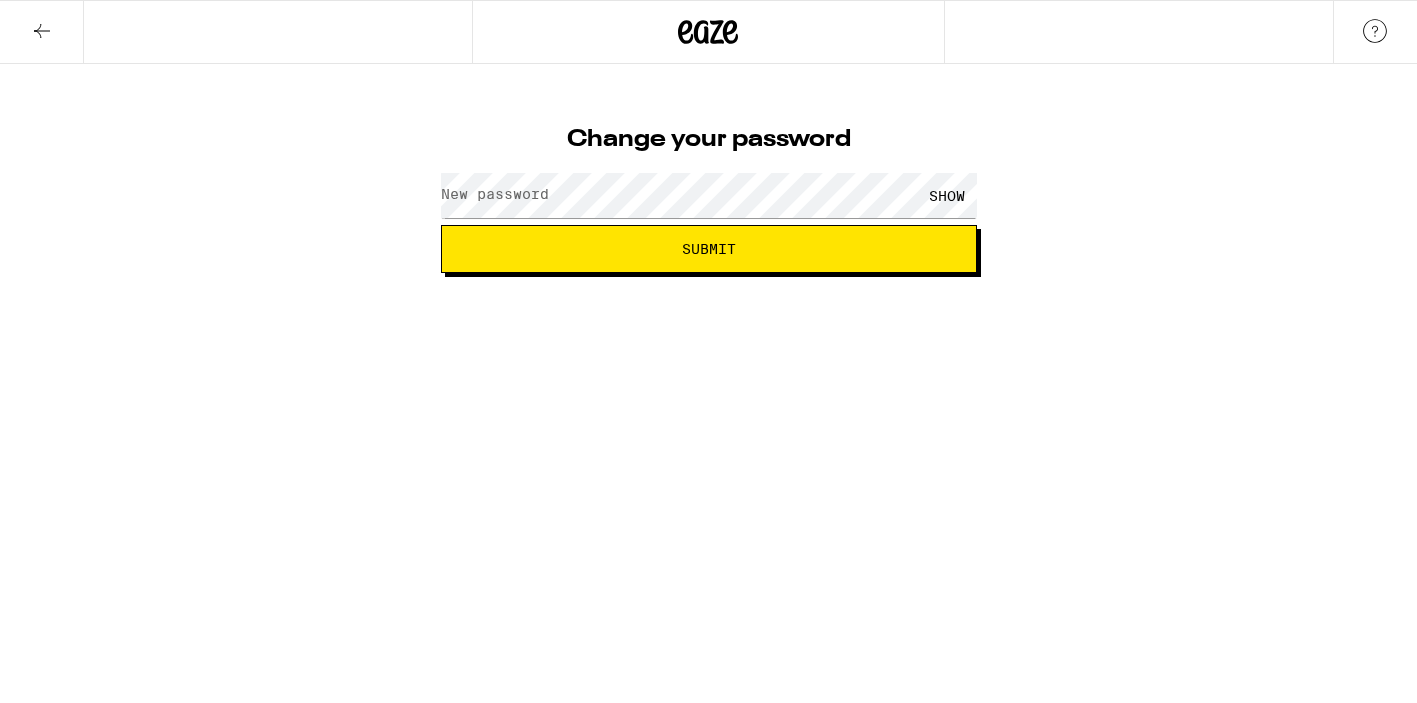 scroll, scrollTop: 0, scrollLeft: 0, axis: both 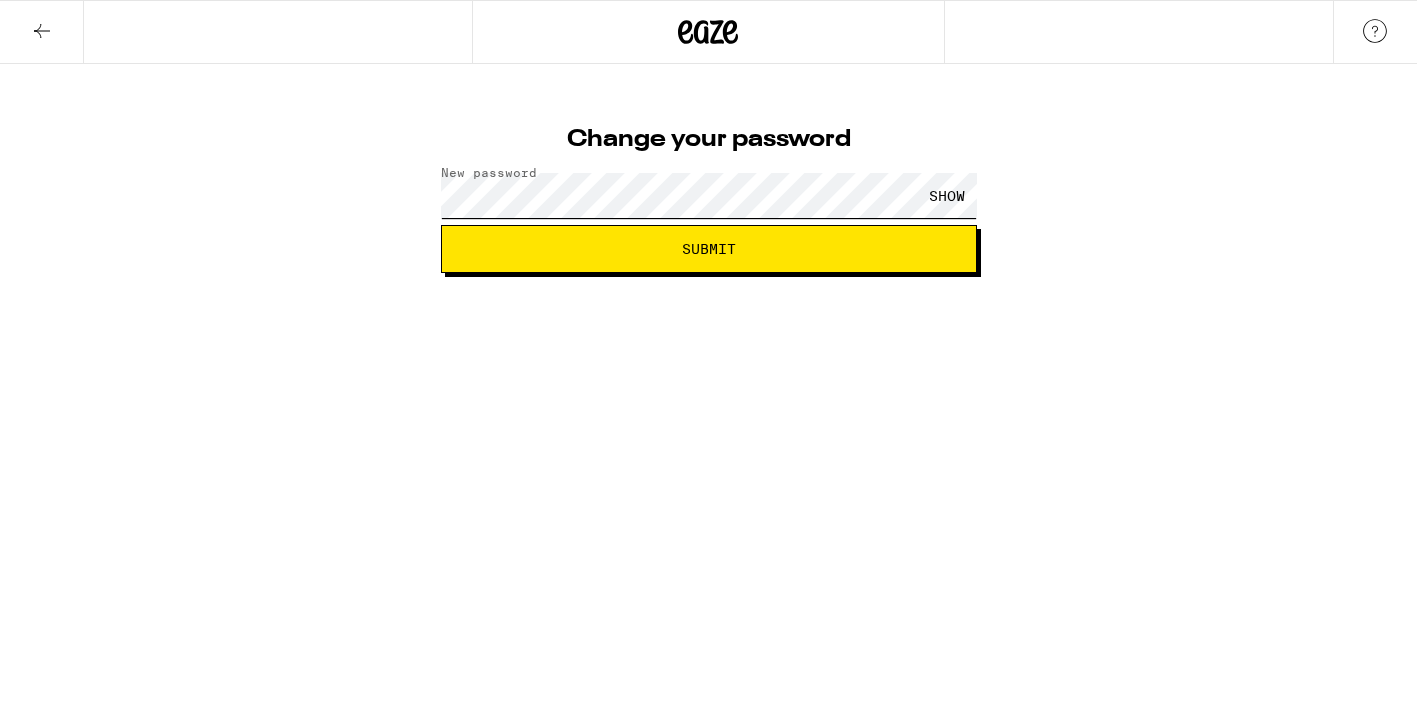 click on "Submit" at bounding box center (709, 249) 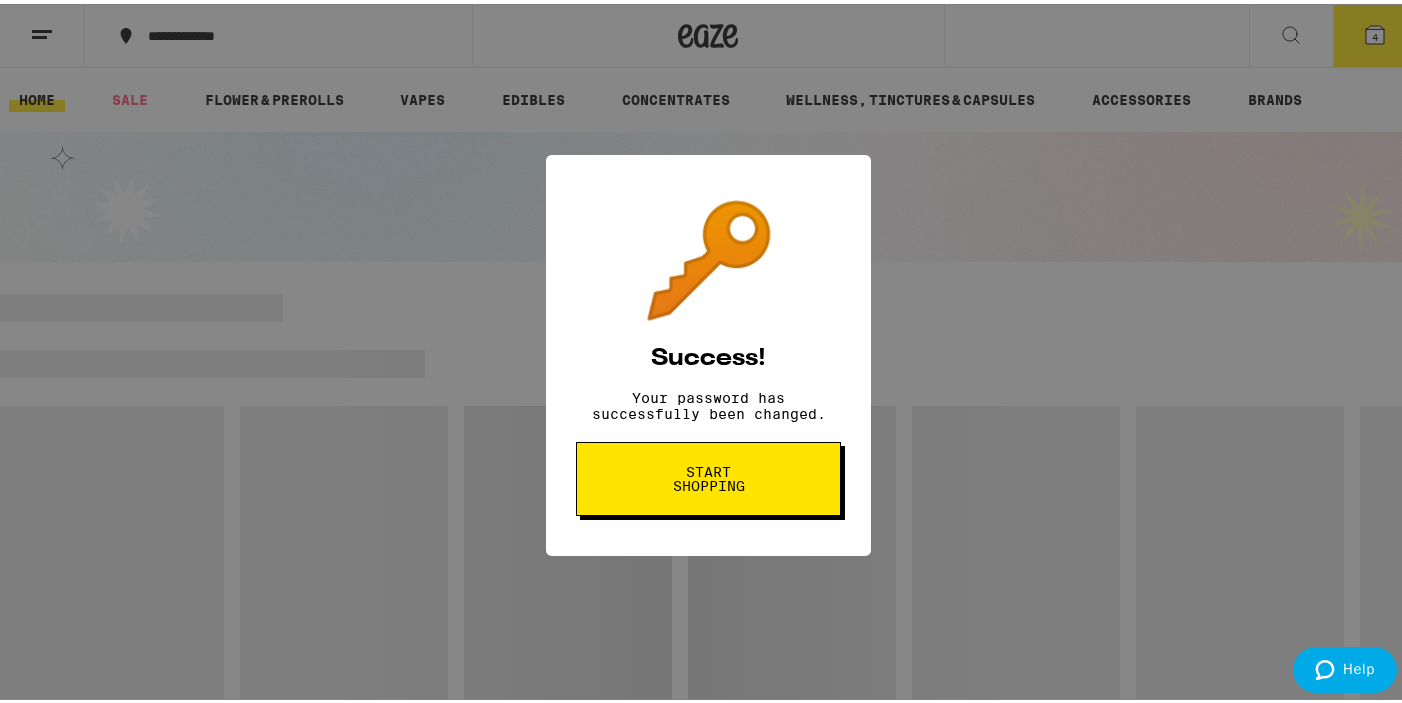 click on "Start shopping" at bounding box center [708, 475] 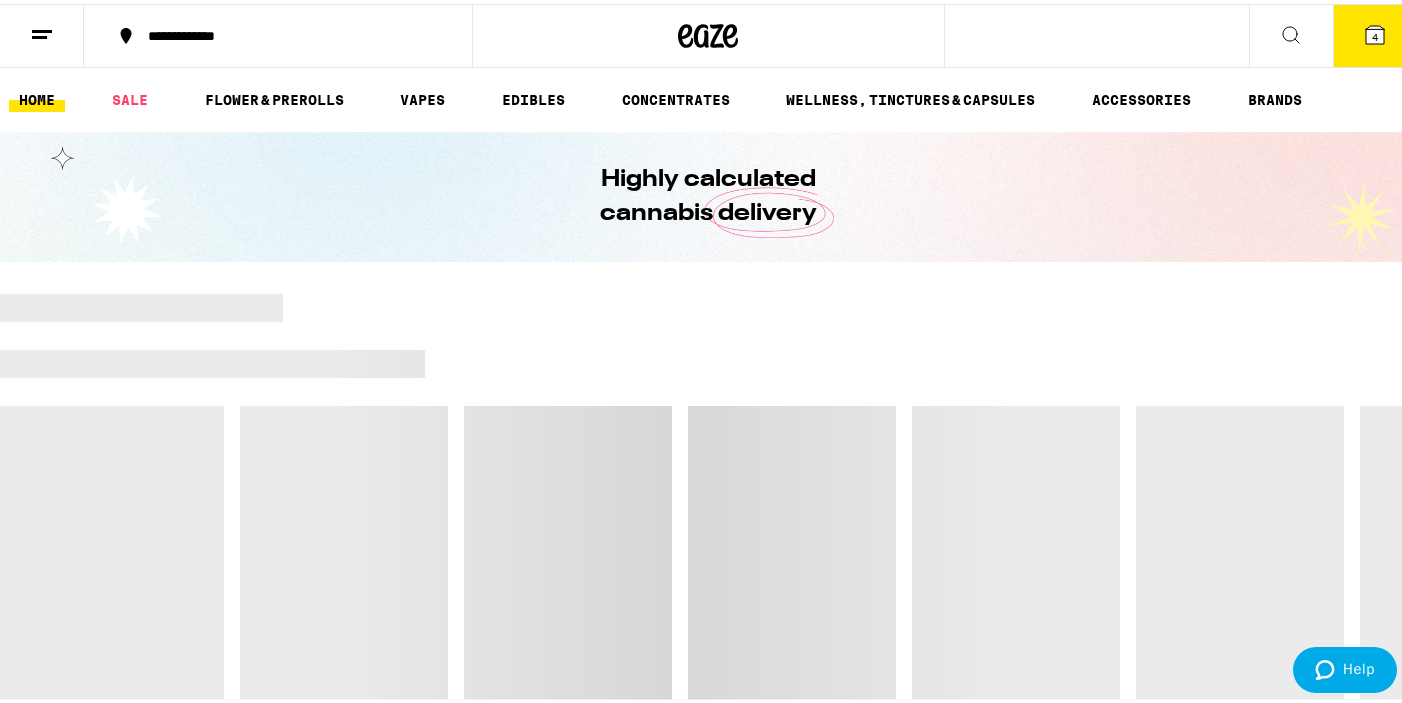 click 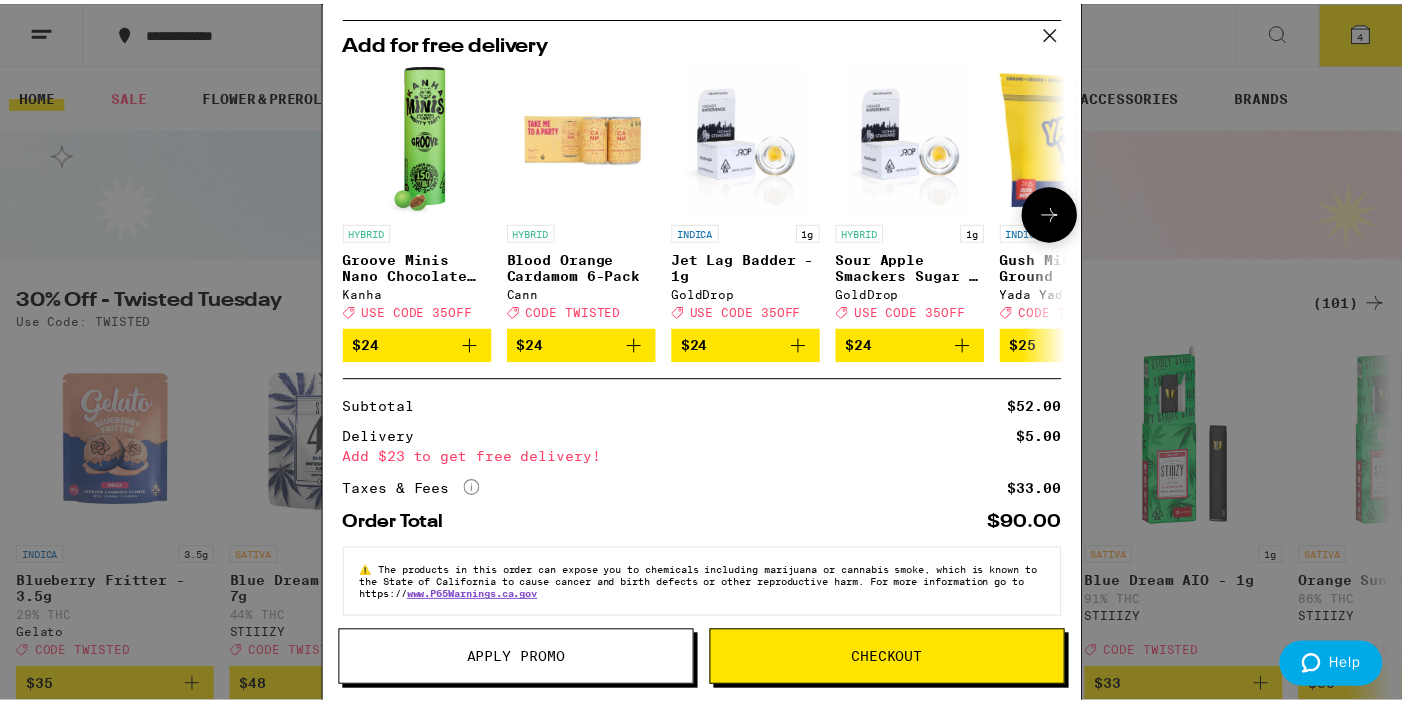 scroll, scrollTop: 291, scrollLeft: 0, axis: vertical 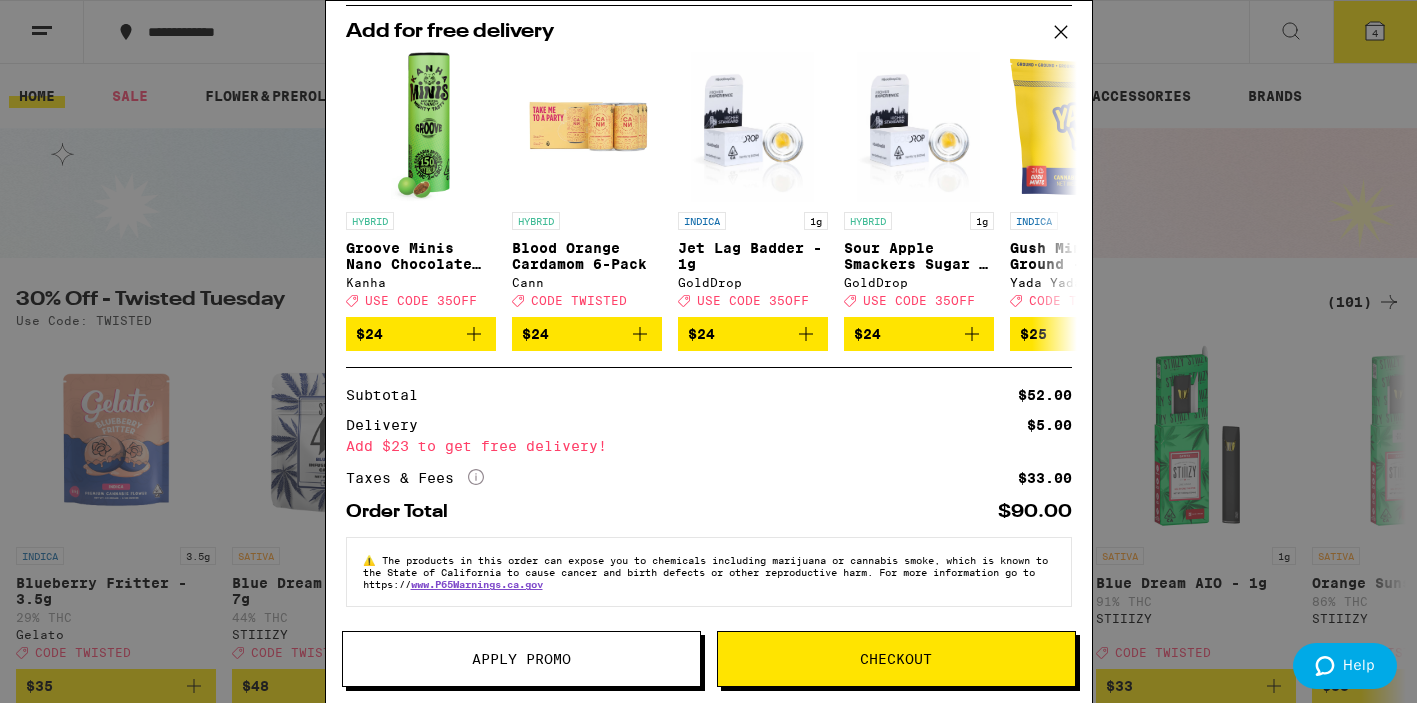 click on "More Info" 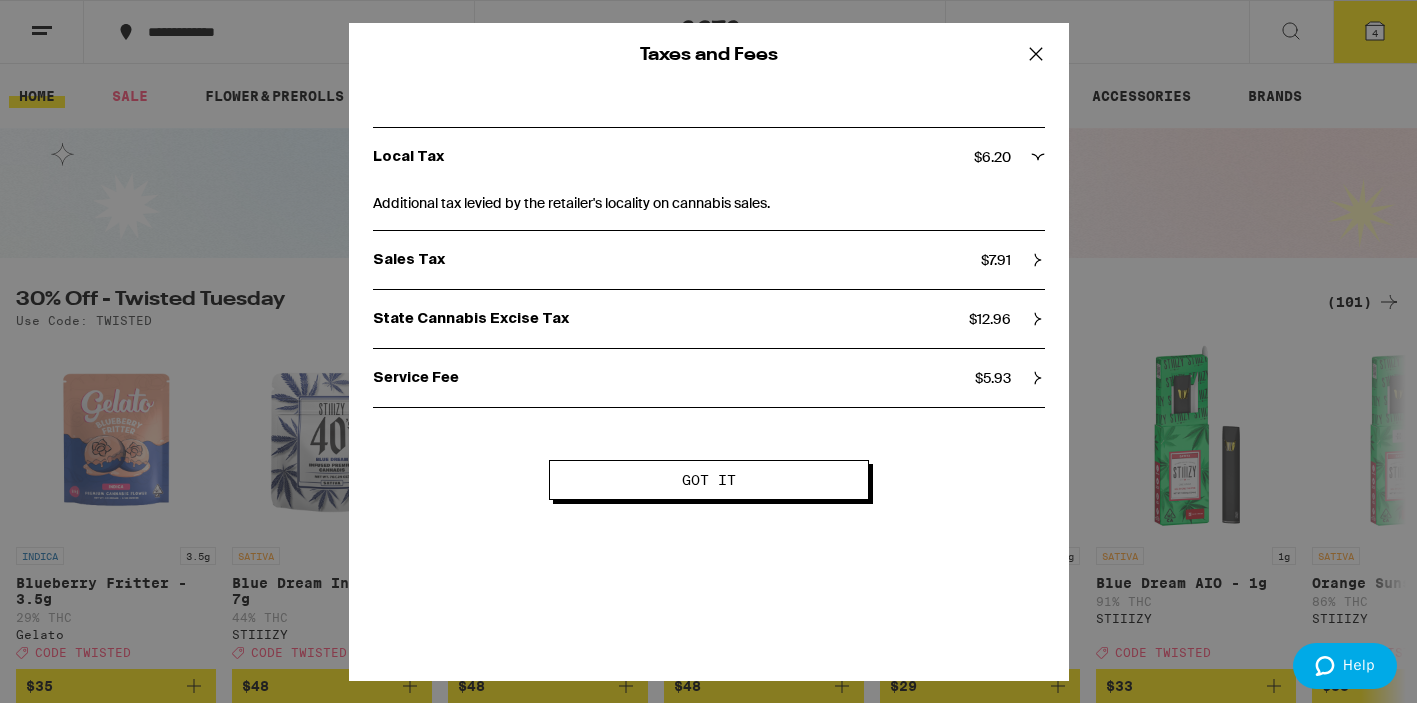 click 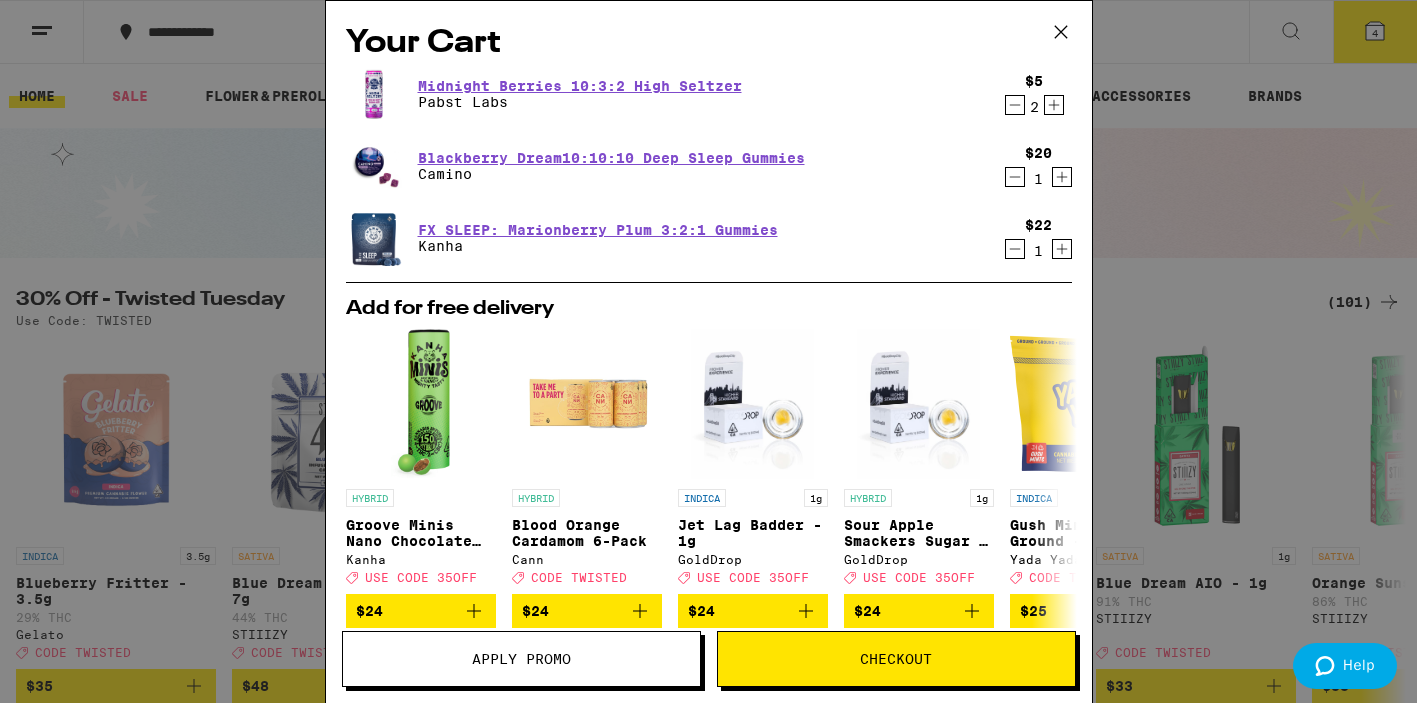 click 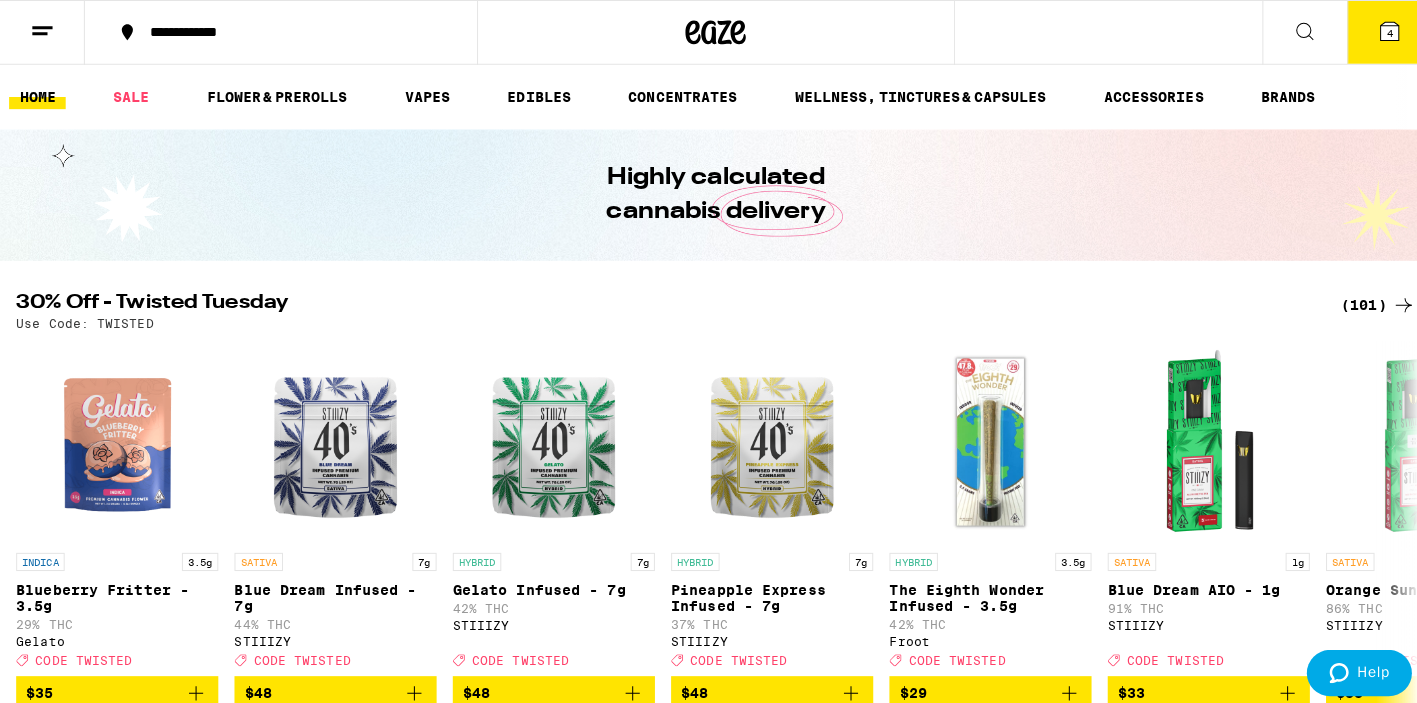 scroll, scrollTop: 0, scrollLeft: 0, axis: both 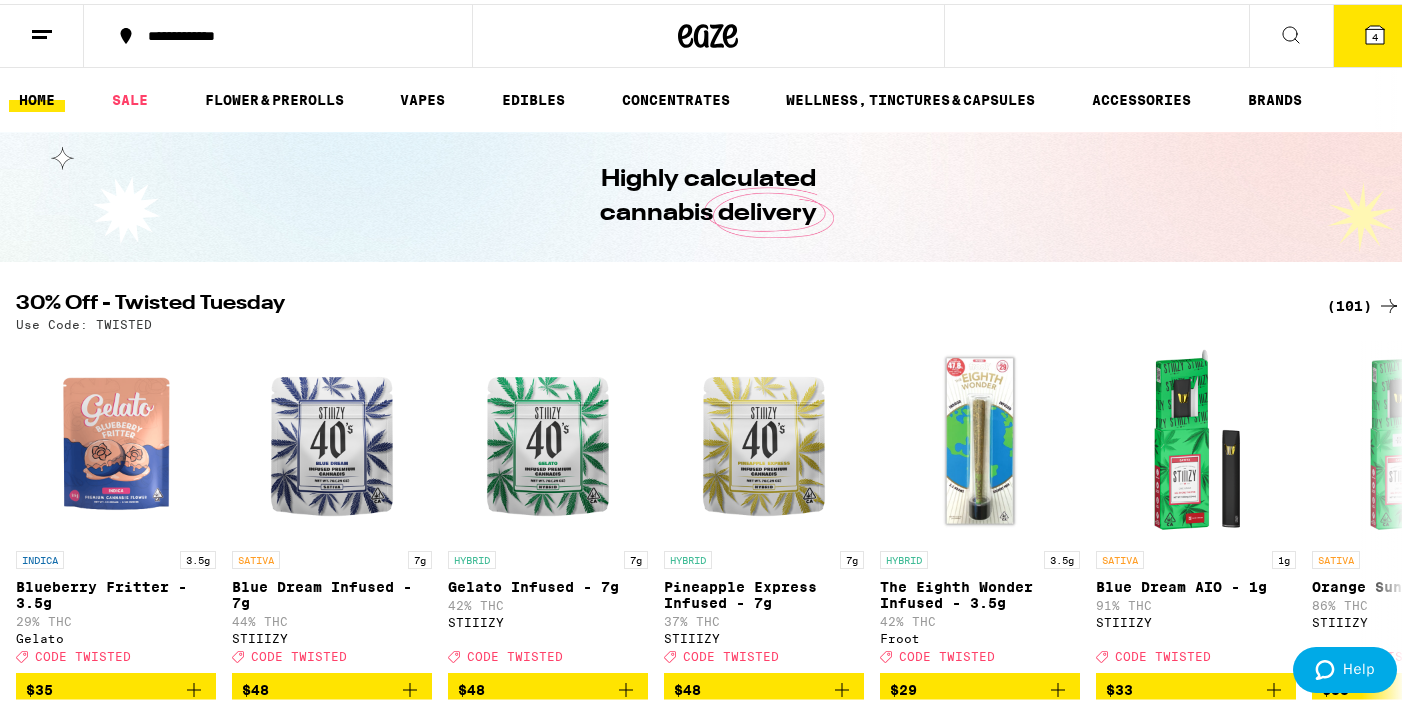 click 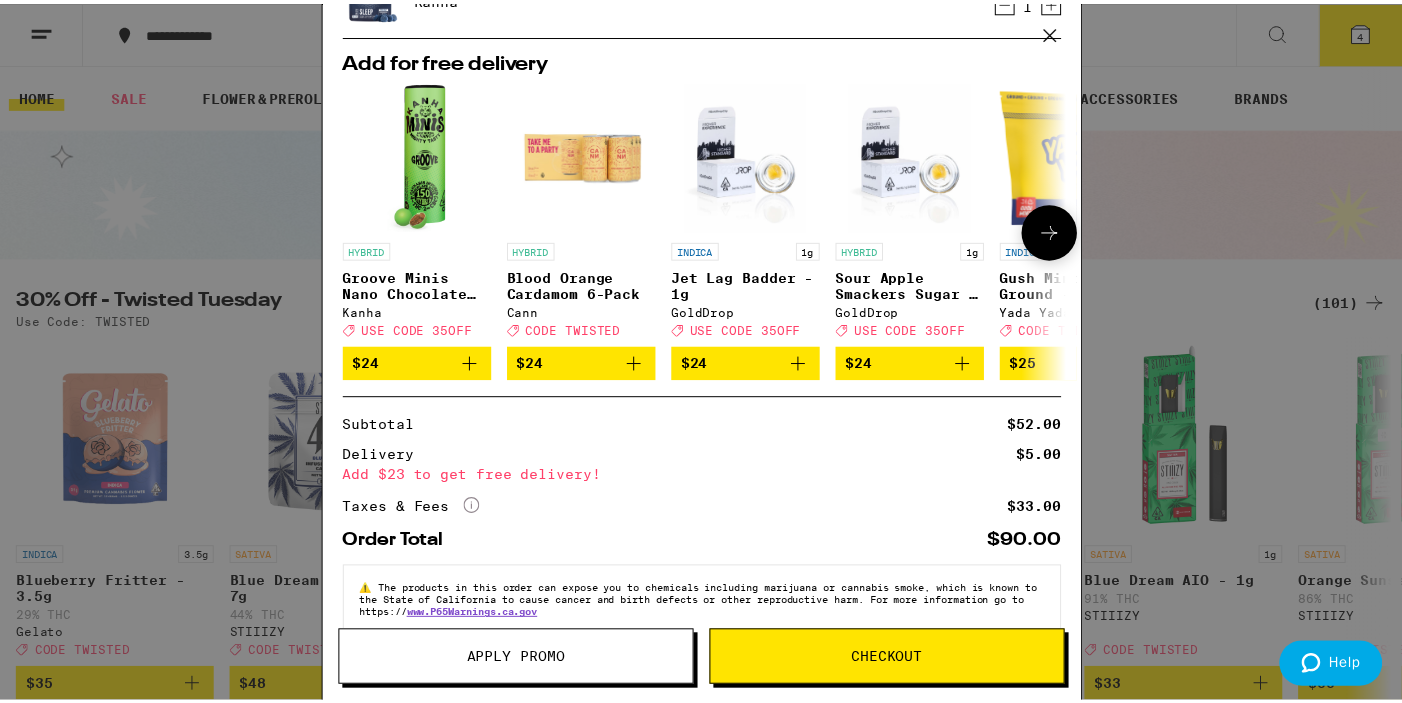 scroll, scrollTop: 291, scrollLeft: 0, axis: vertical 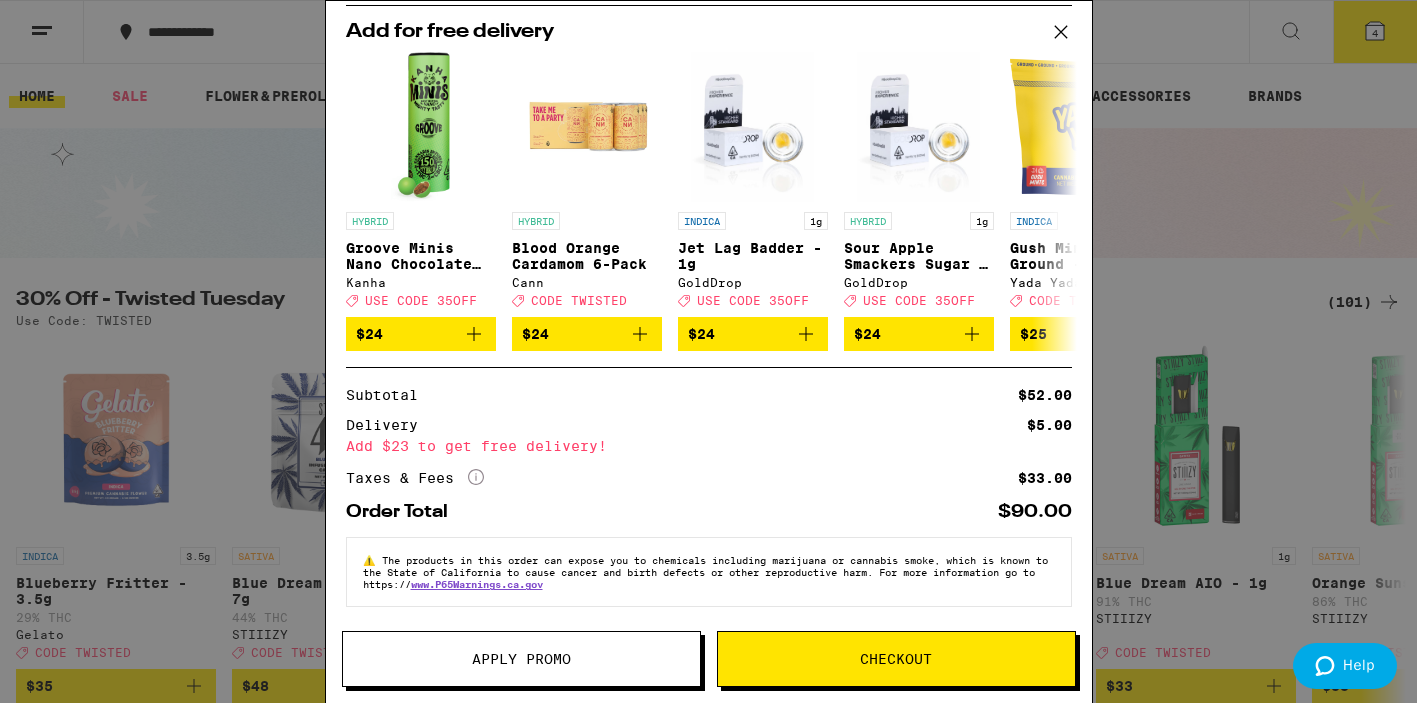 click 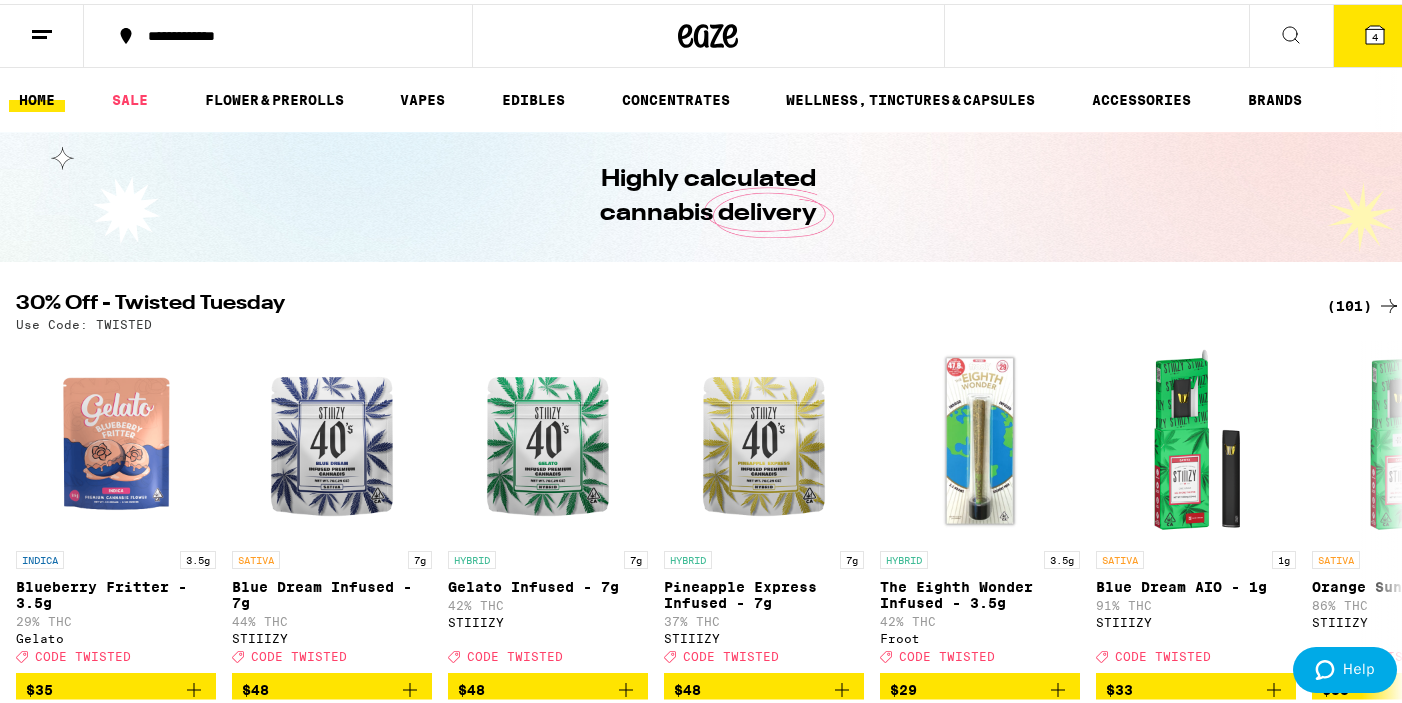 scroll, scrollTop: 0, scrollLeft: 0, axis: both 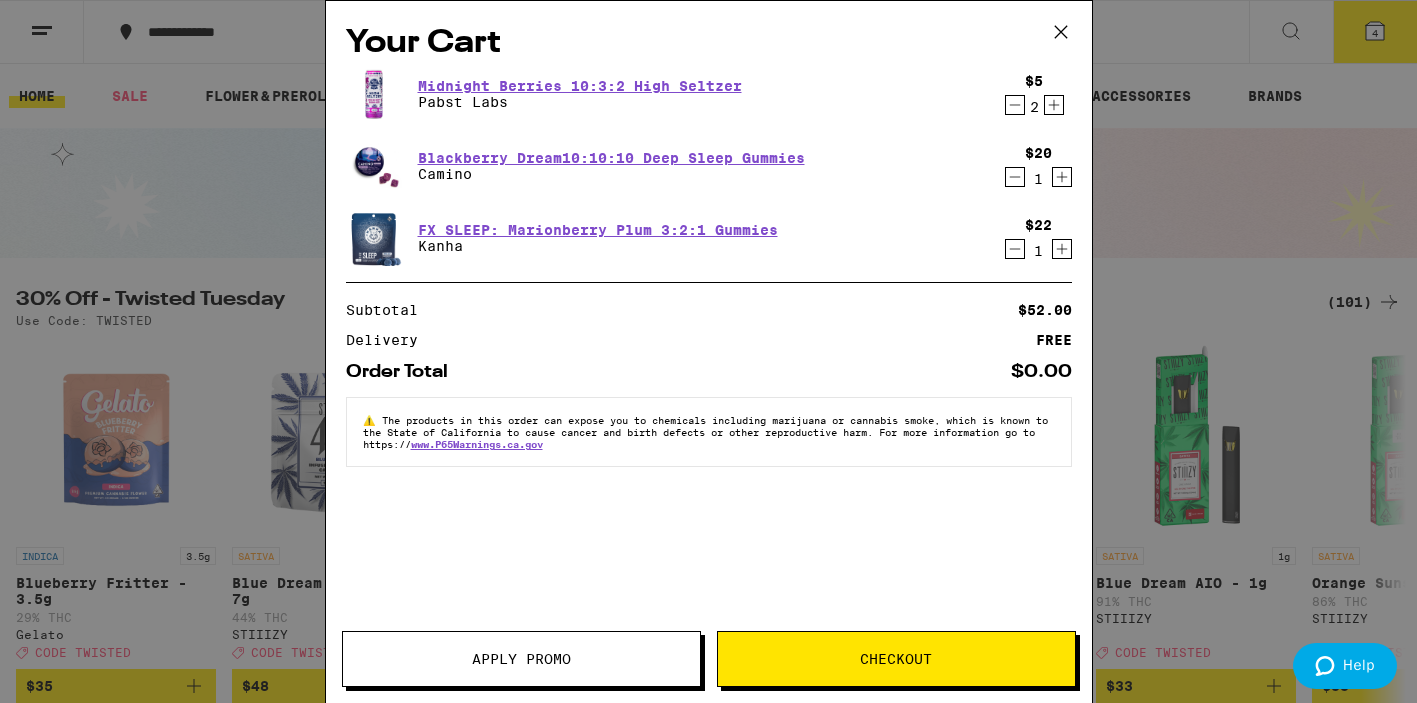 click on "Your Cart Midnight Berries 10:3:2 High Seltzer Pabst Labs $5 2 Blackberry Dream10:10:10 Deep Sleep Gummies Camino $20 1 FX SLEEP: Marionberry Plum 3:2:1 Gummies Kanha $22 1 Subtotal $52.00 Delivery FREE Order Total $0.00 ⚠️ The products in this order can expose you to chemicals including marijuana or cannabis smoke, which is known to the State of California to cause cancer and birth defects or other reproductive harm. For more information go to https:// www.P65Warnings.ca.gov Apply Promo Checkout" at bounding box center (708, 351) 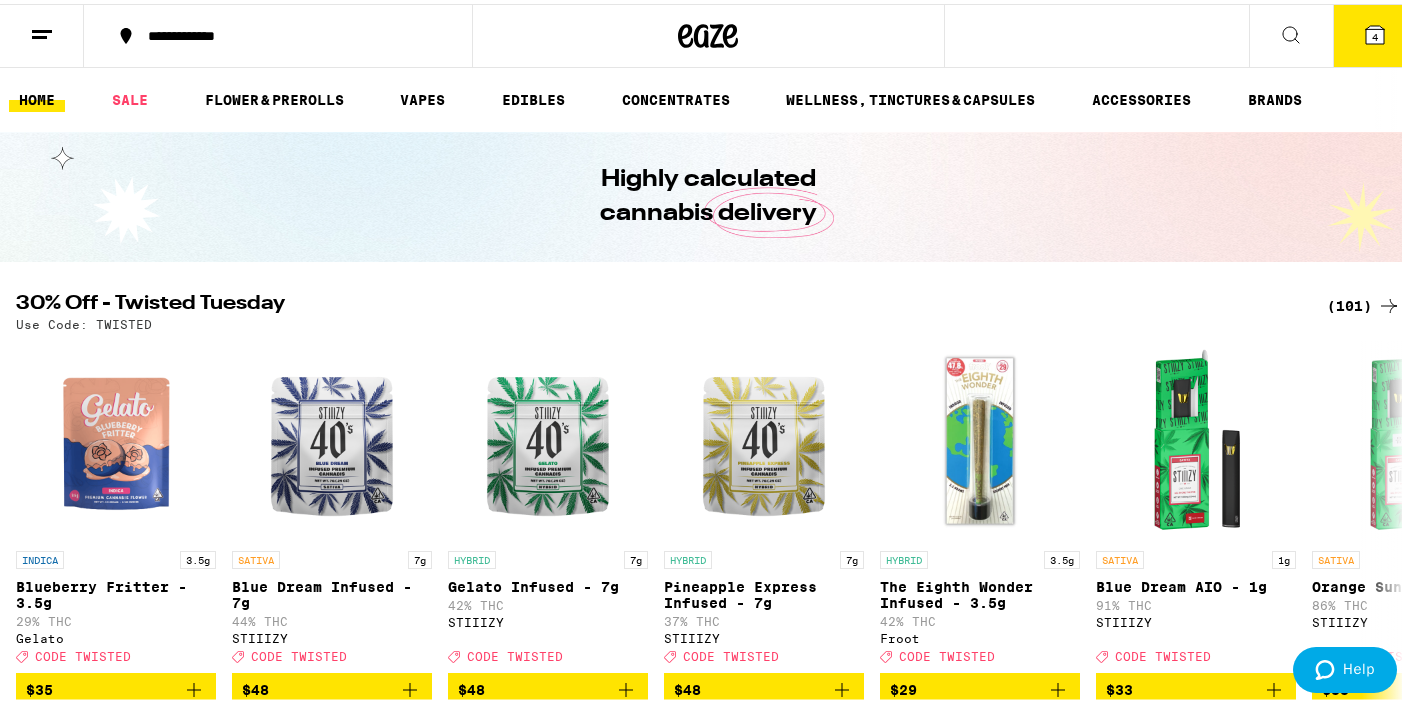 click at bounding box center (42, 32) 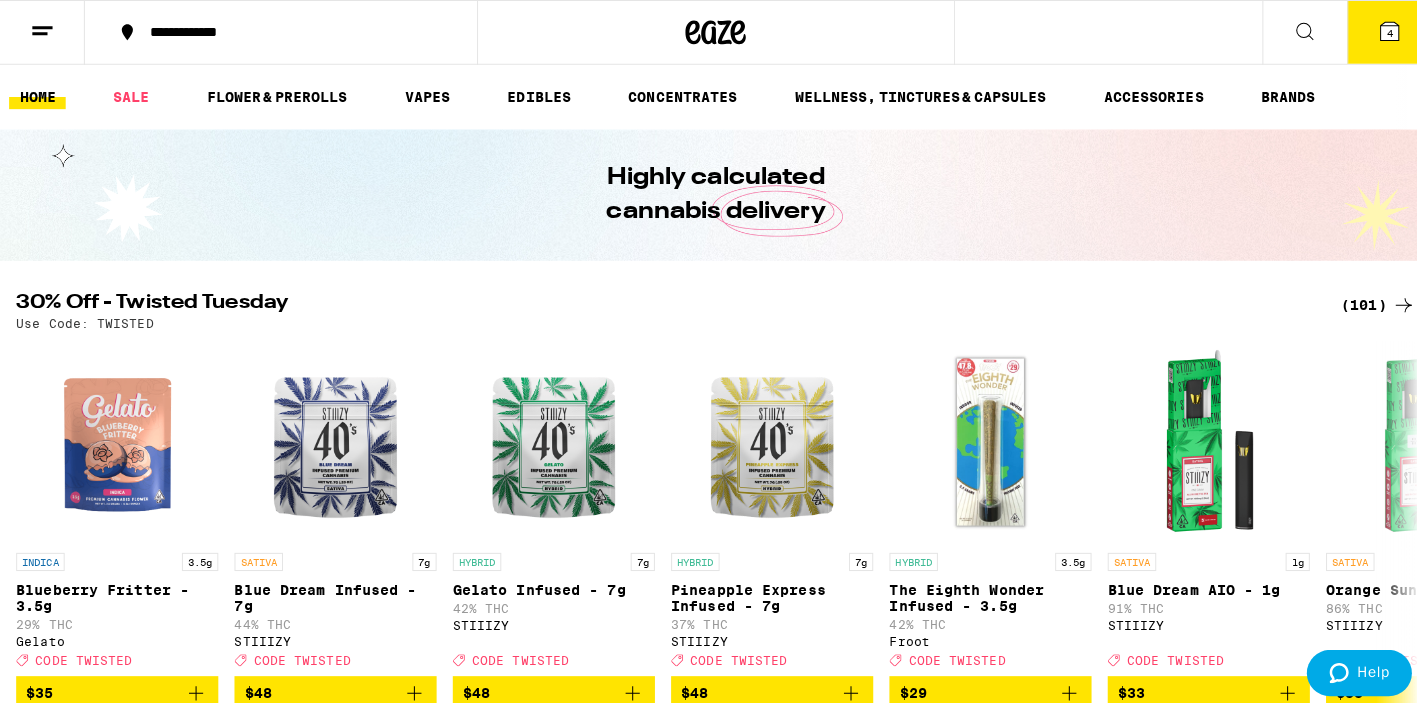 scroll, scrollTop: 0, scrollLeft: 0, axis: both 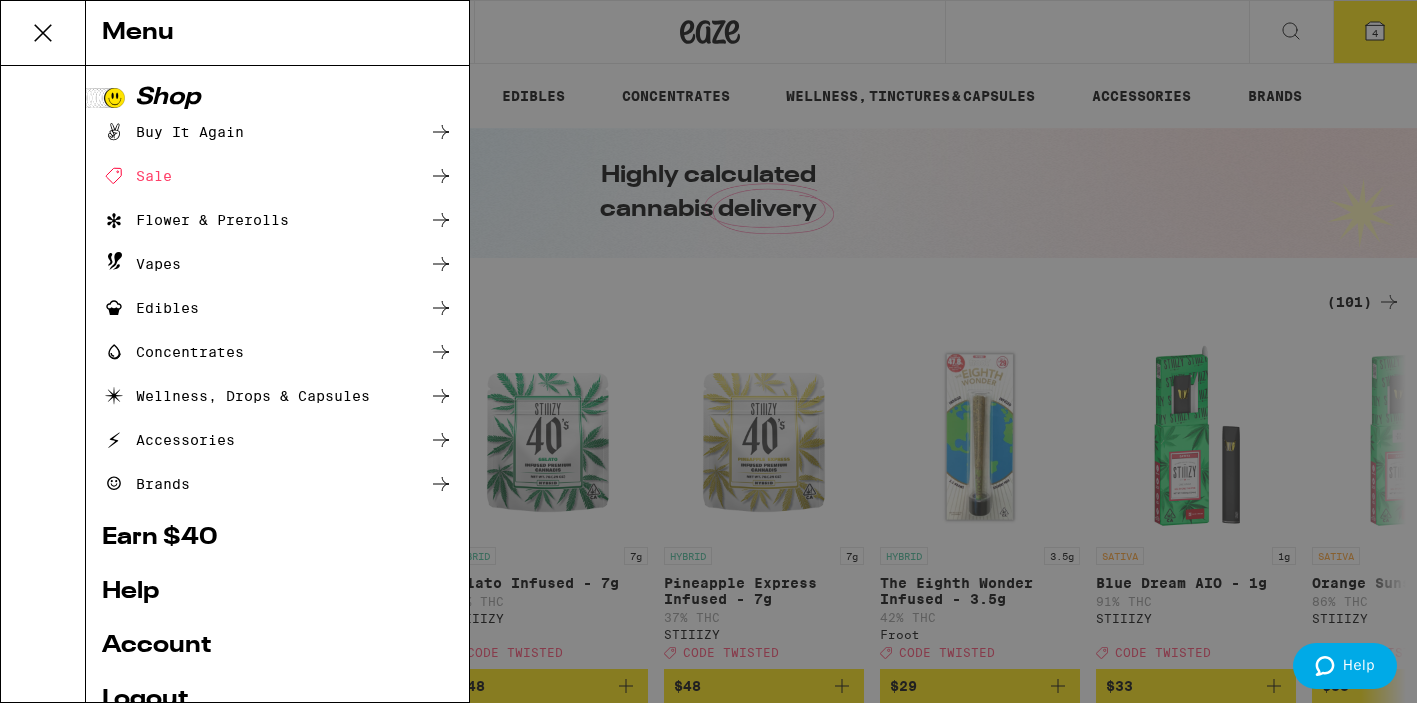 click on "Menu Shop Buy It Again Sale Flower & Prerolls Vapes Edibles Concentrates Wellness, Drops & Capsules Accessories Brands Earn $ 40 Help Account Logout Blog v  19.43.1" at bounding box center [708, 351] 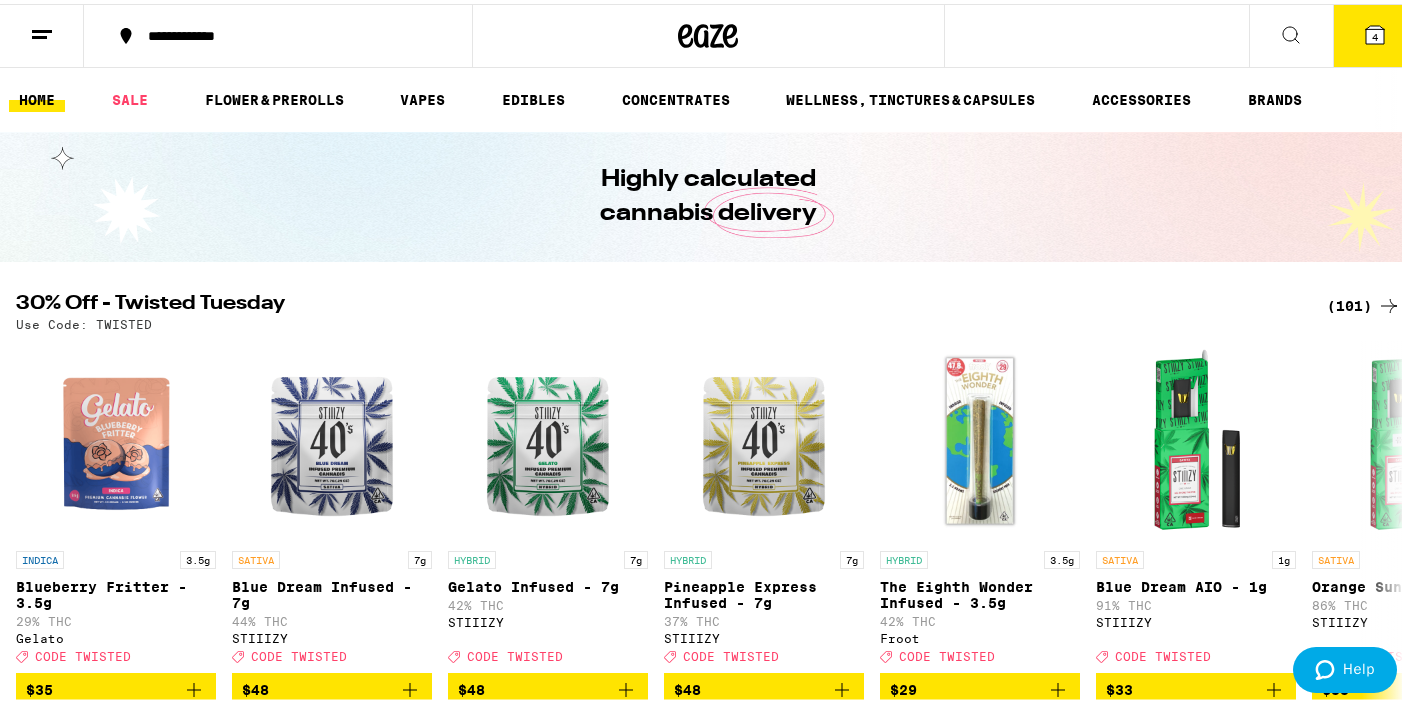 click on "**********" at bounding box center [278, 32] 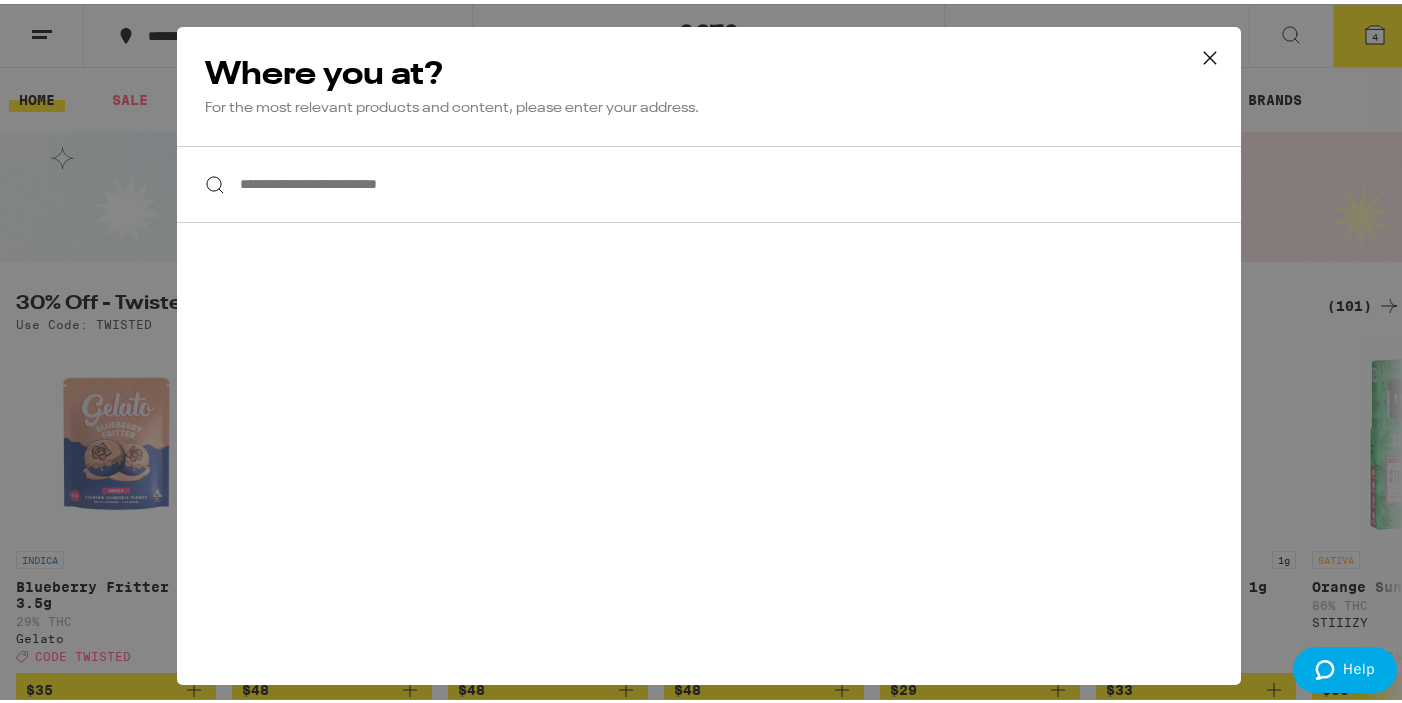 click on "**********" at bounding box center [708, 351] 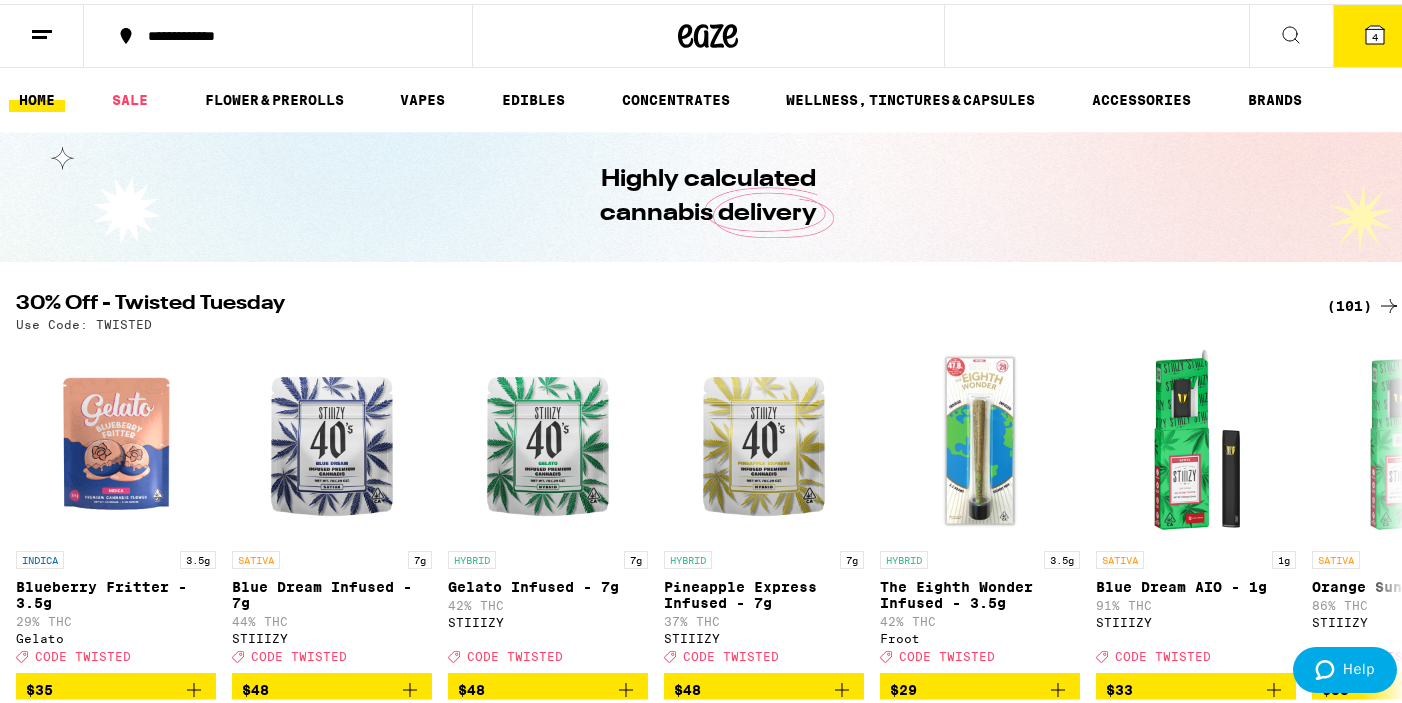 click 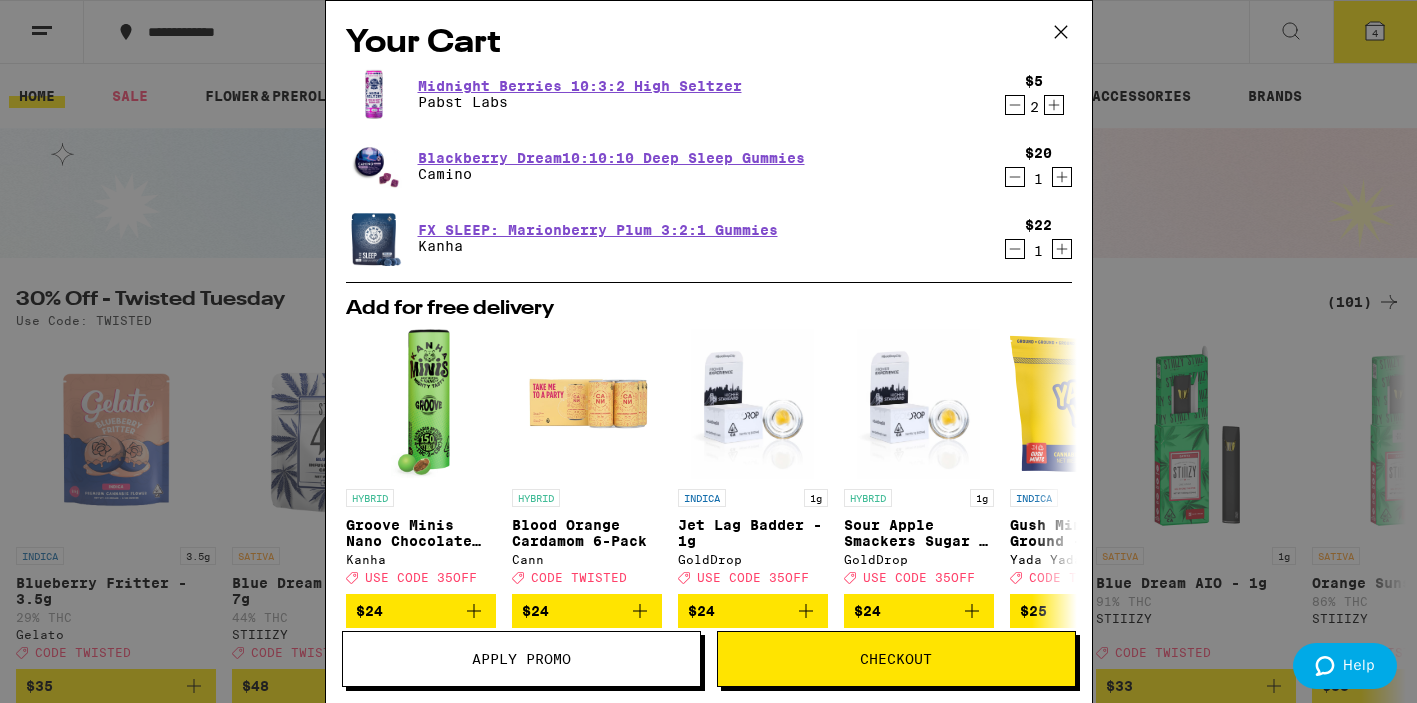 click 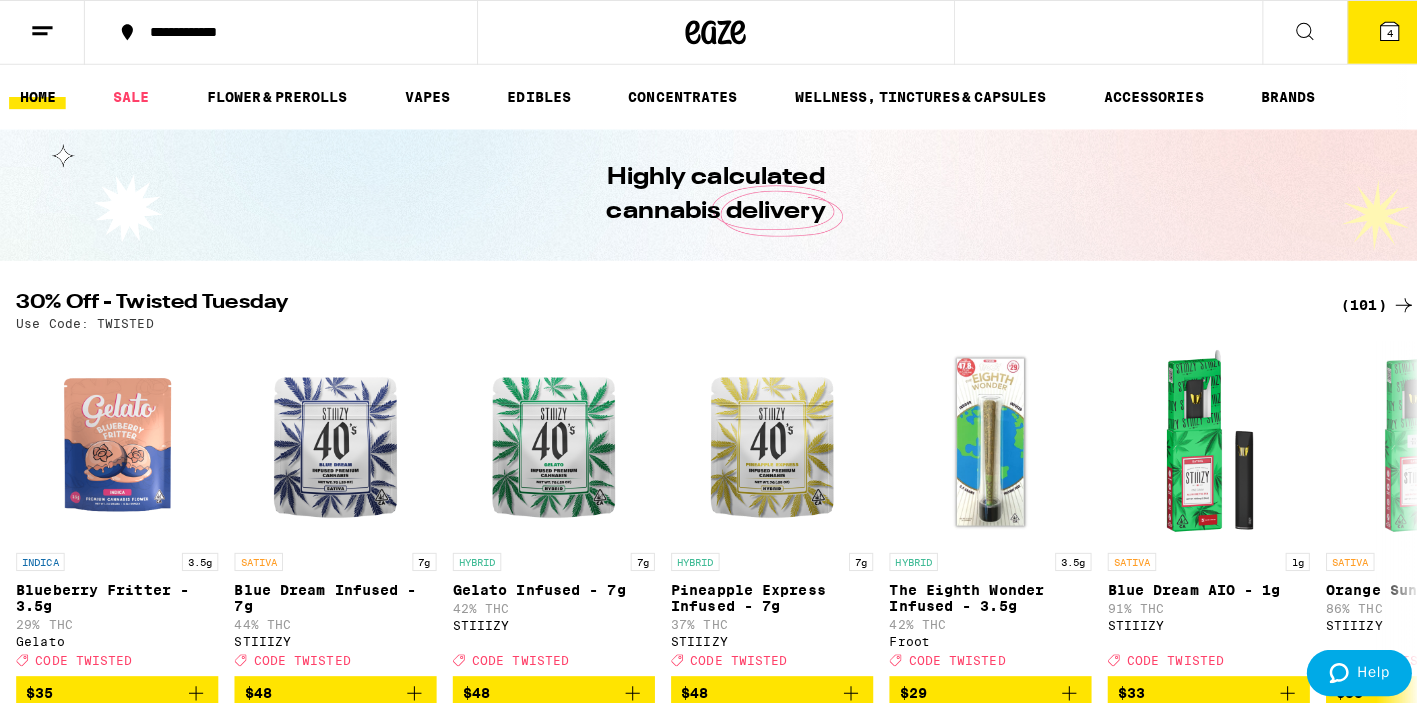 scroll, scrollTop: 0, scrollLeft: 0, axis: both 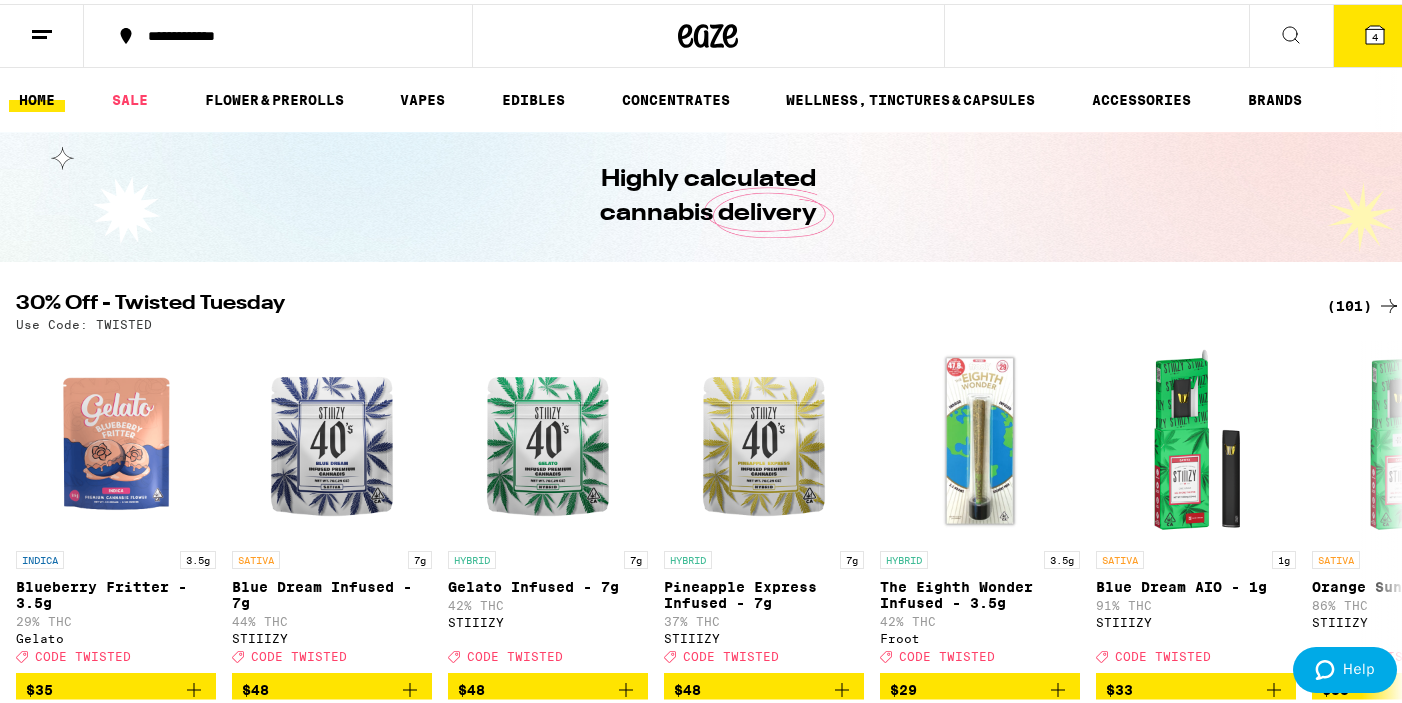 click 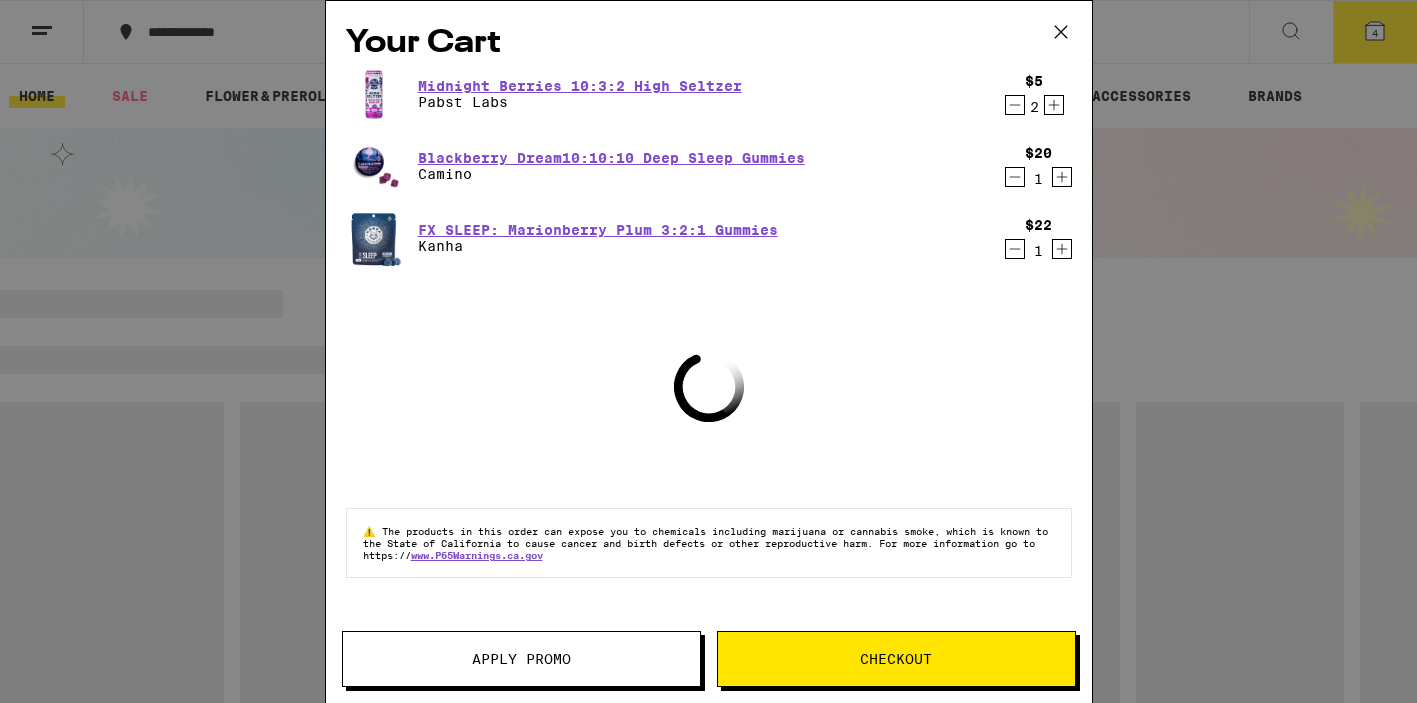 scroll, scrollTop: 0, scrollLeft: 0, axis: both 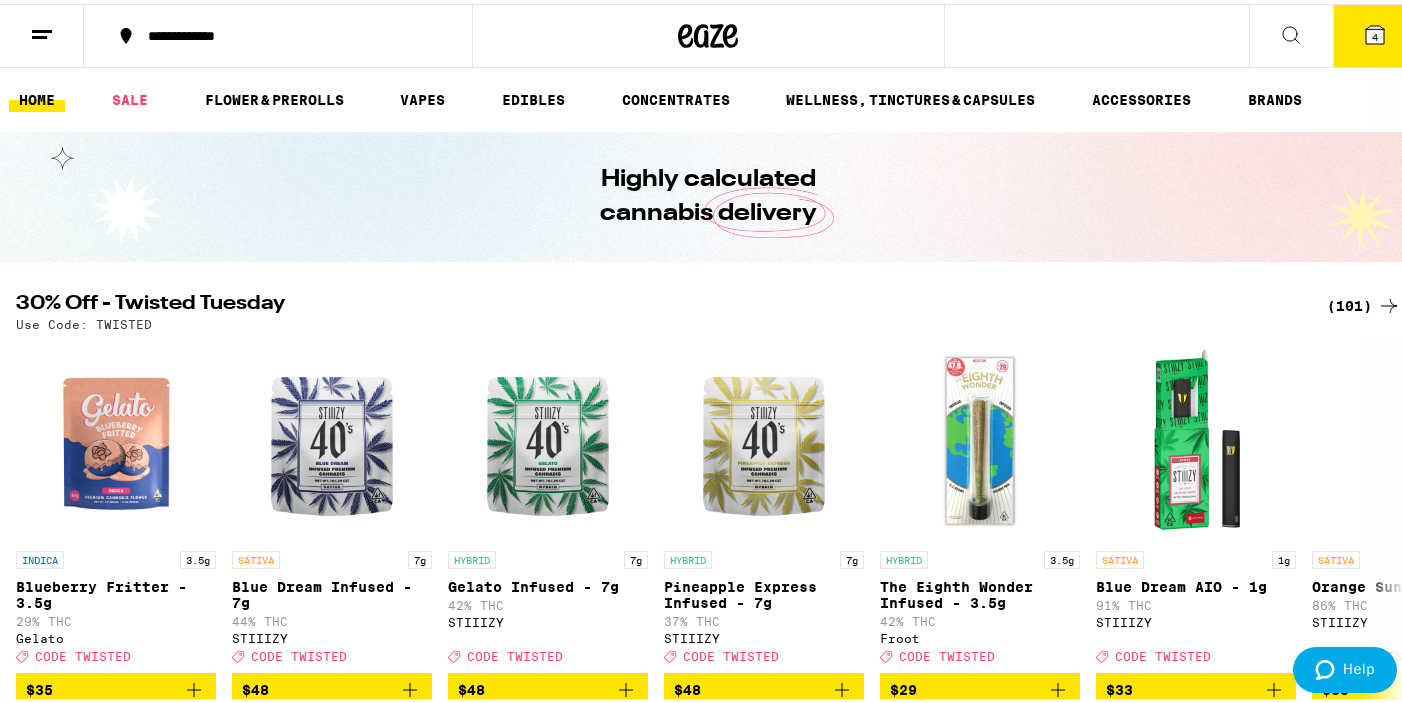 click on "**********" at bounding box center (288, 32) 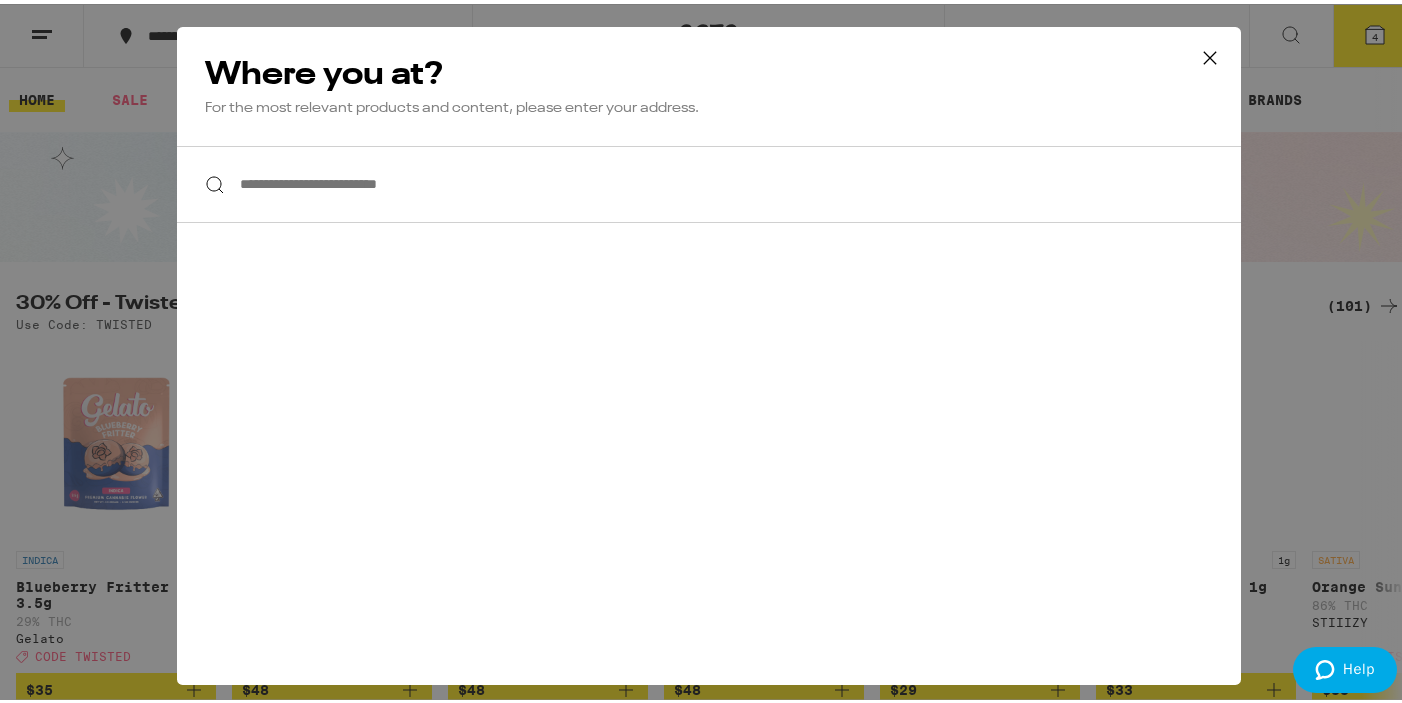 scroll, scrollTop: 0, scrollLeft: 0, axis: both 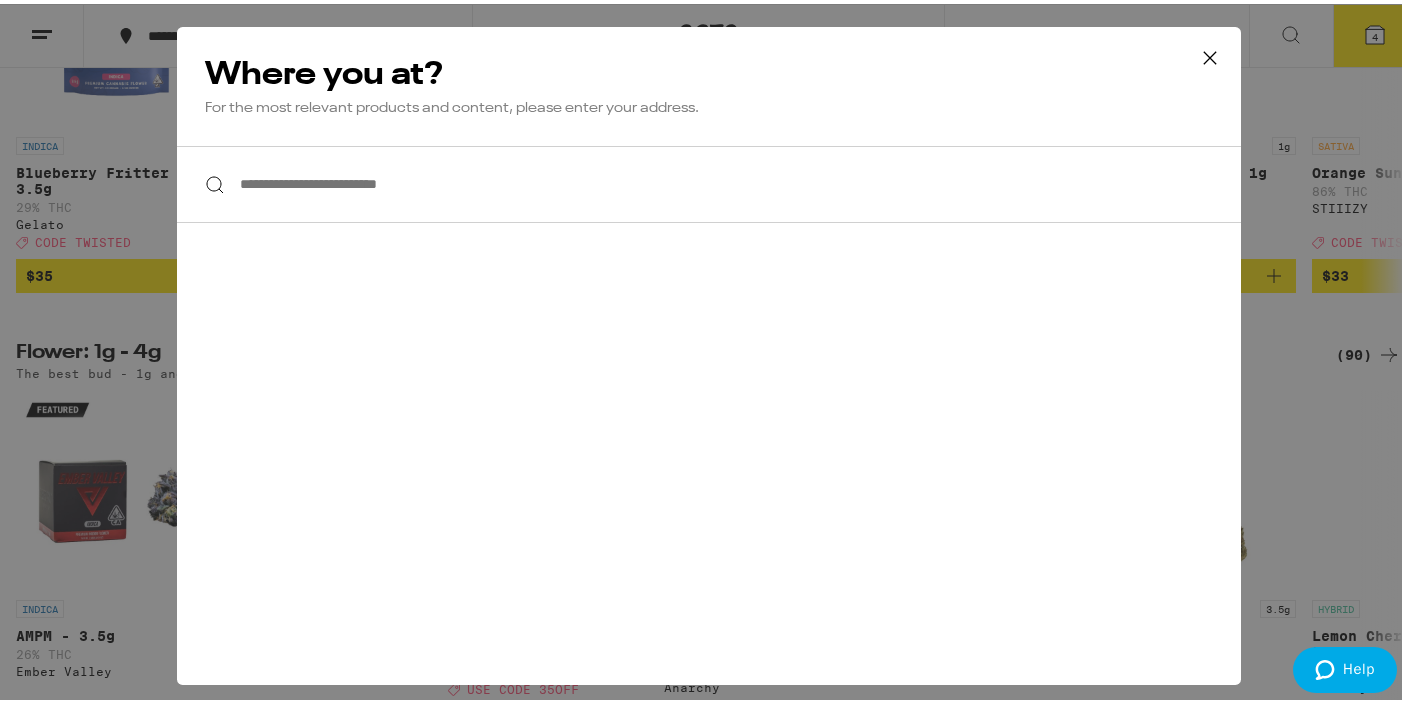 click 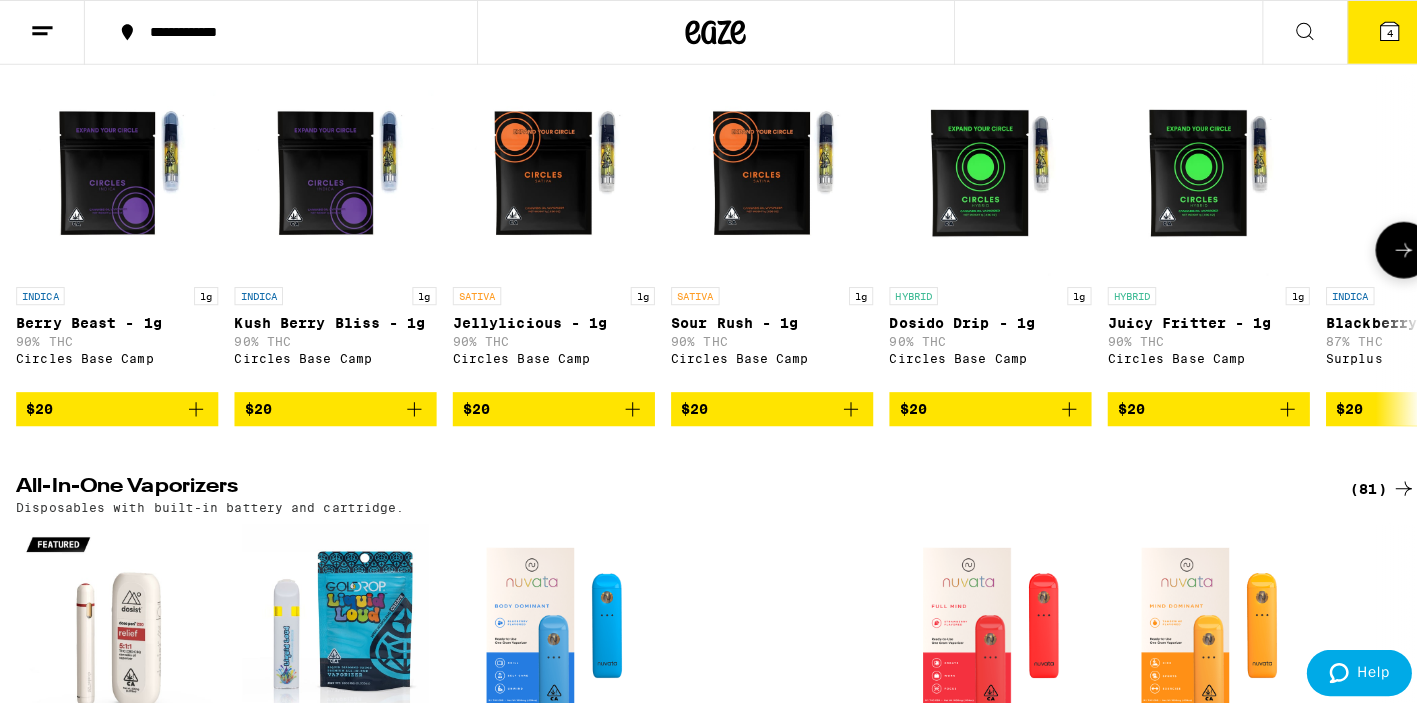 scroll, scrollTop: 1631, scrollLeft: 0, axis: vertical 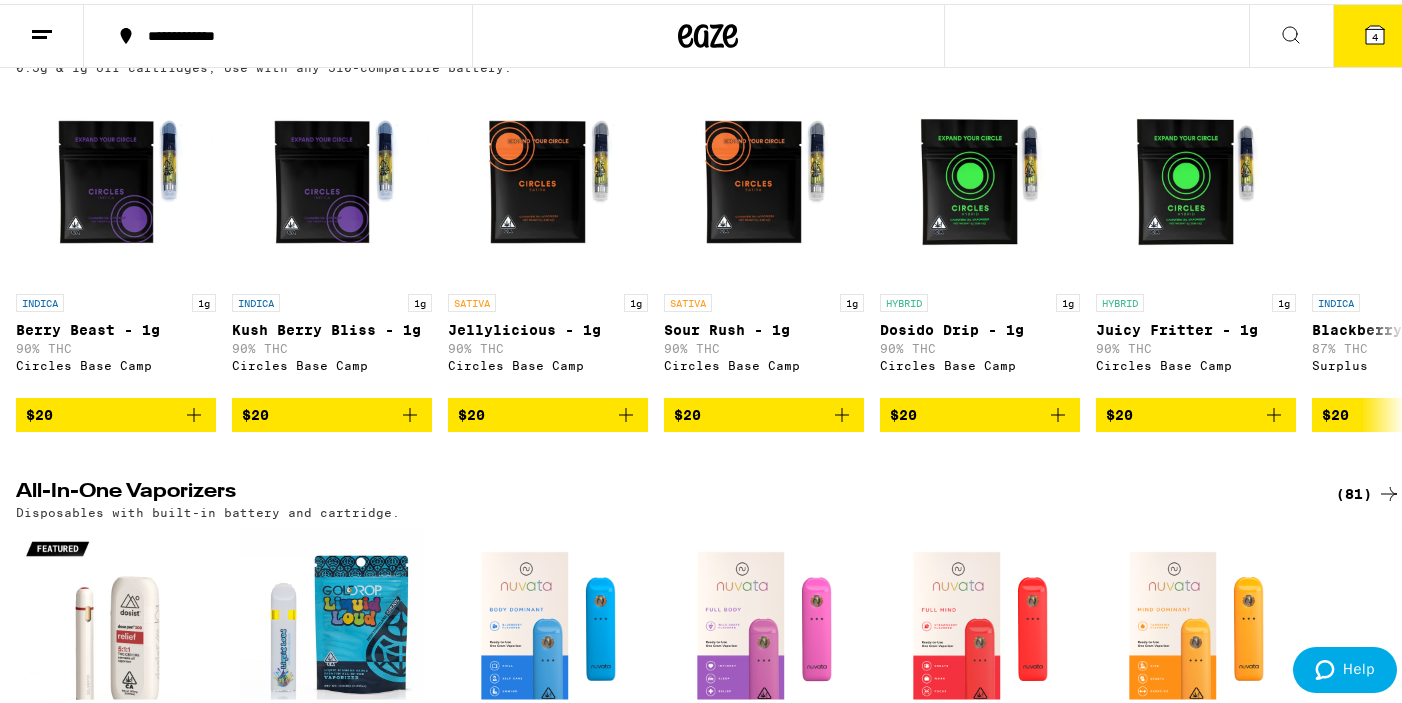 click 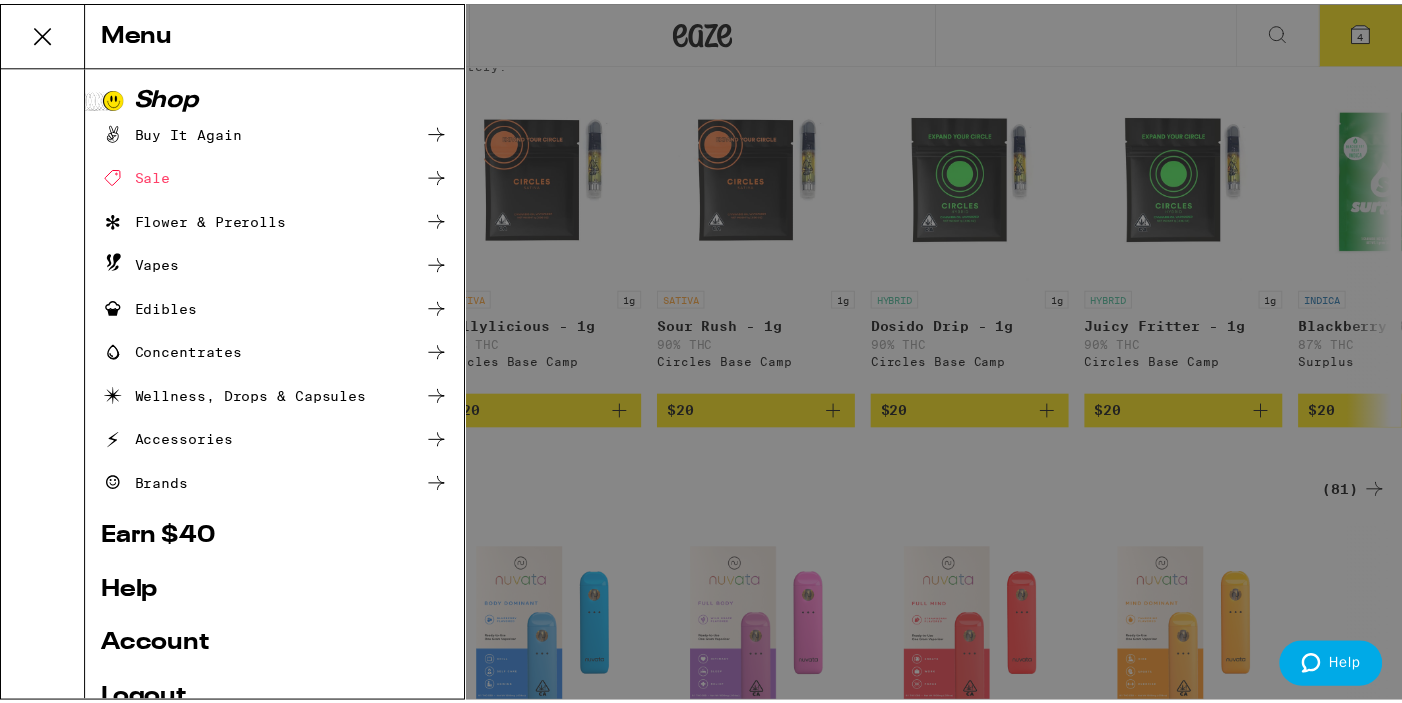 scroll, scrollTop: 162, scrollLeft: 0, axis: vertical 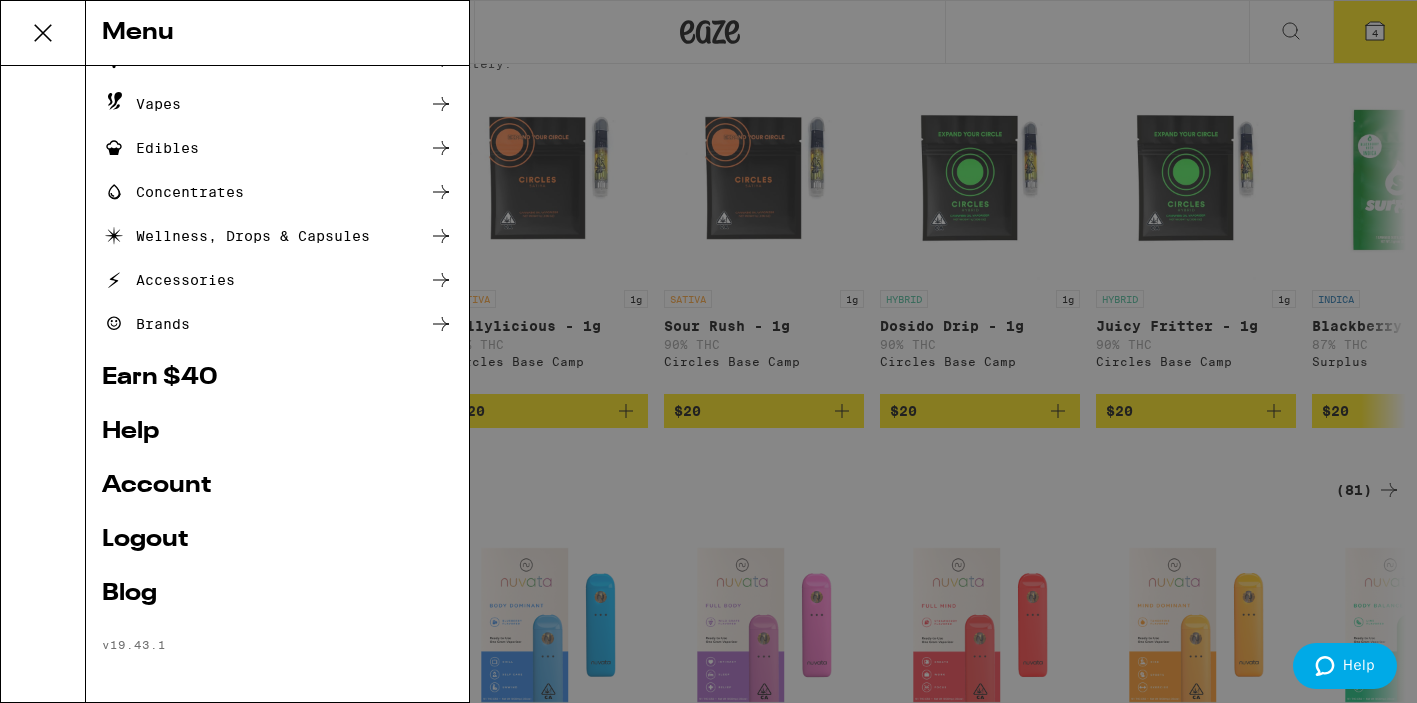 click on "Help" at bounding box center [277, 432] 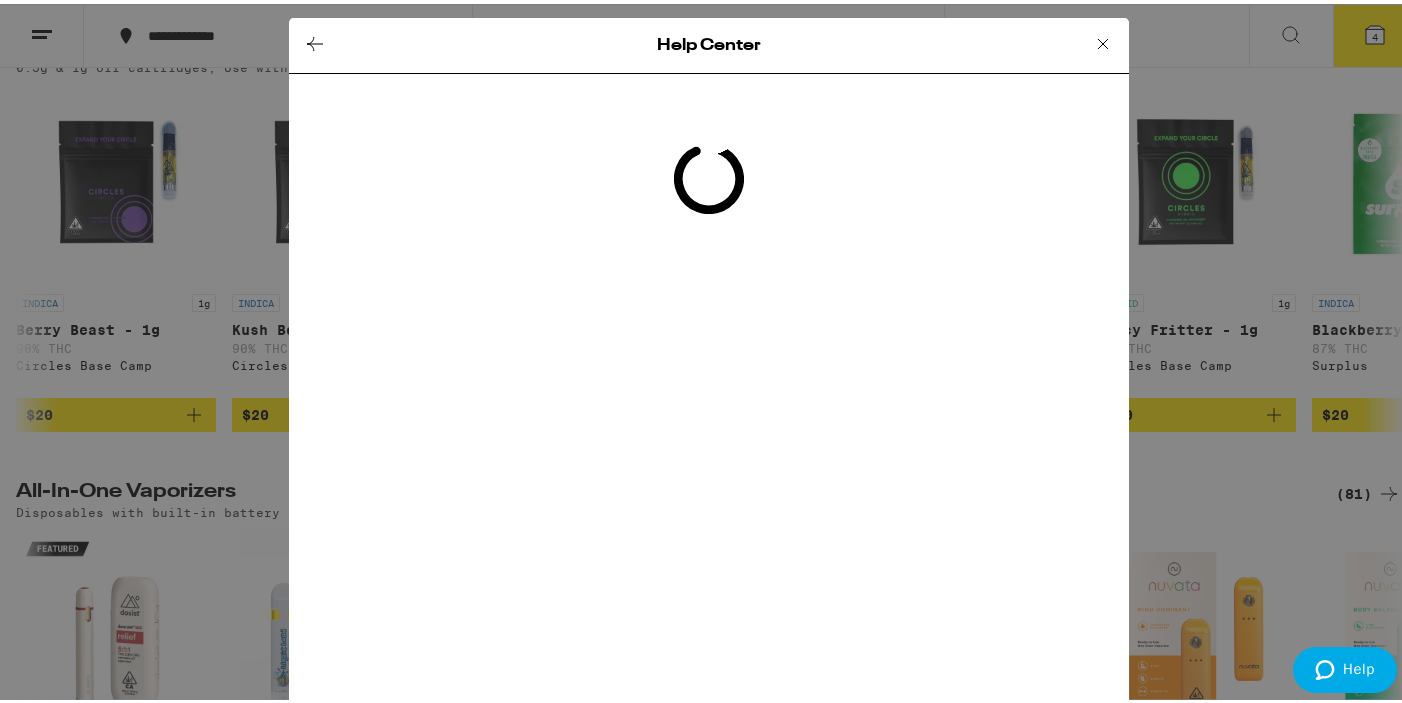 scroll, scrollTop: 0, scrollLeft: 0, axis: both 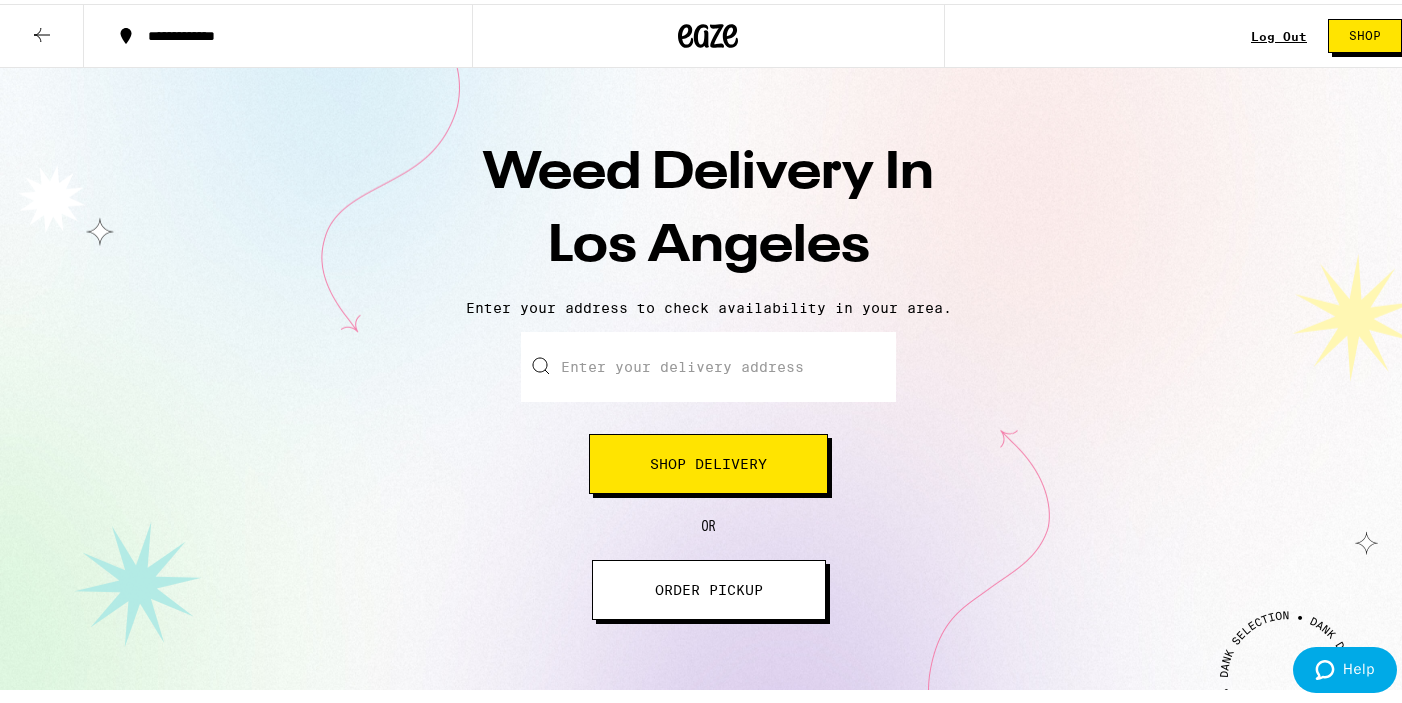 click on "ORDER PICKUP" at bounding box center [709, 586] 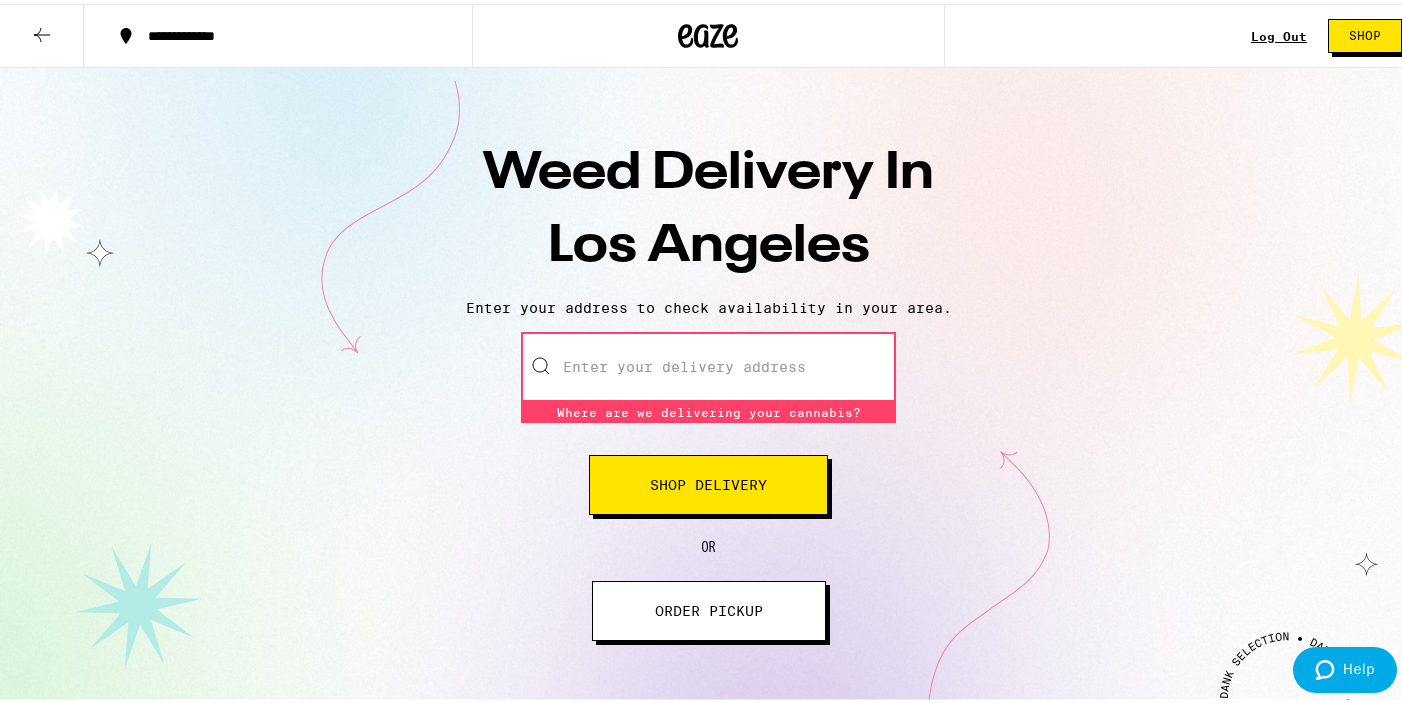 click on "Weed Delivery In [CITY] Enter your address to check availability in your area. Enter your delivery address Where are we delivering your cannabis? Where are we delivering your cannabis? Shop Delivery OR ORDER PICKUP" at bounding box center (708, 385) 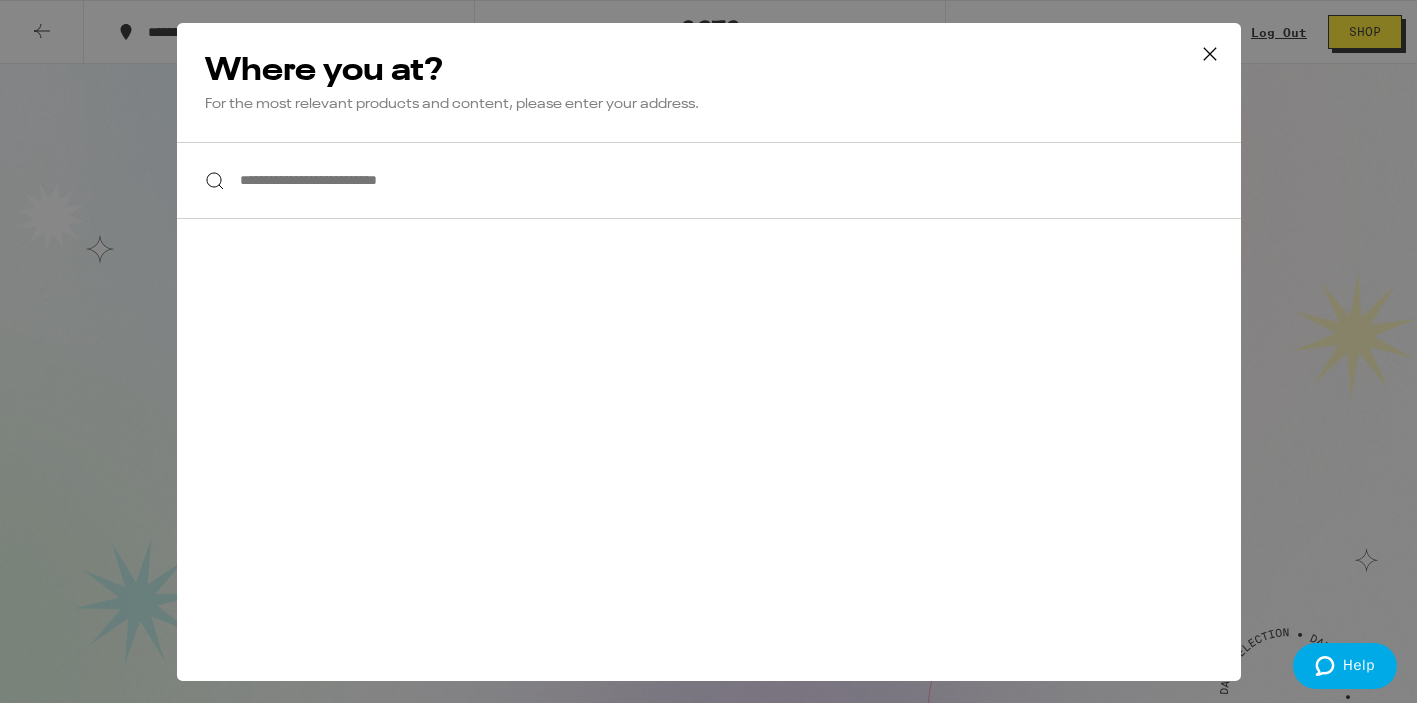 click on "**********" at bounding box center (708, 351) 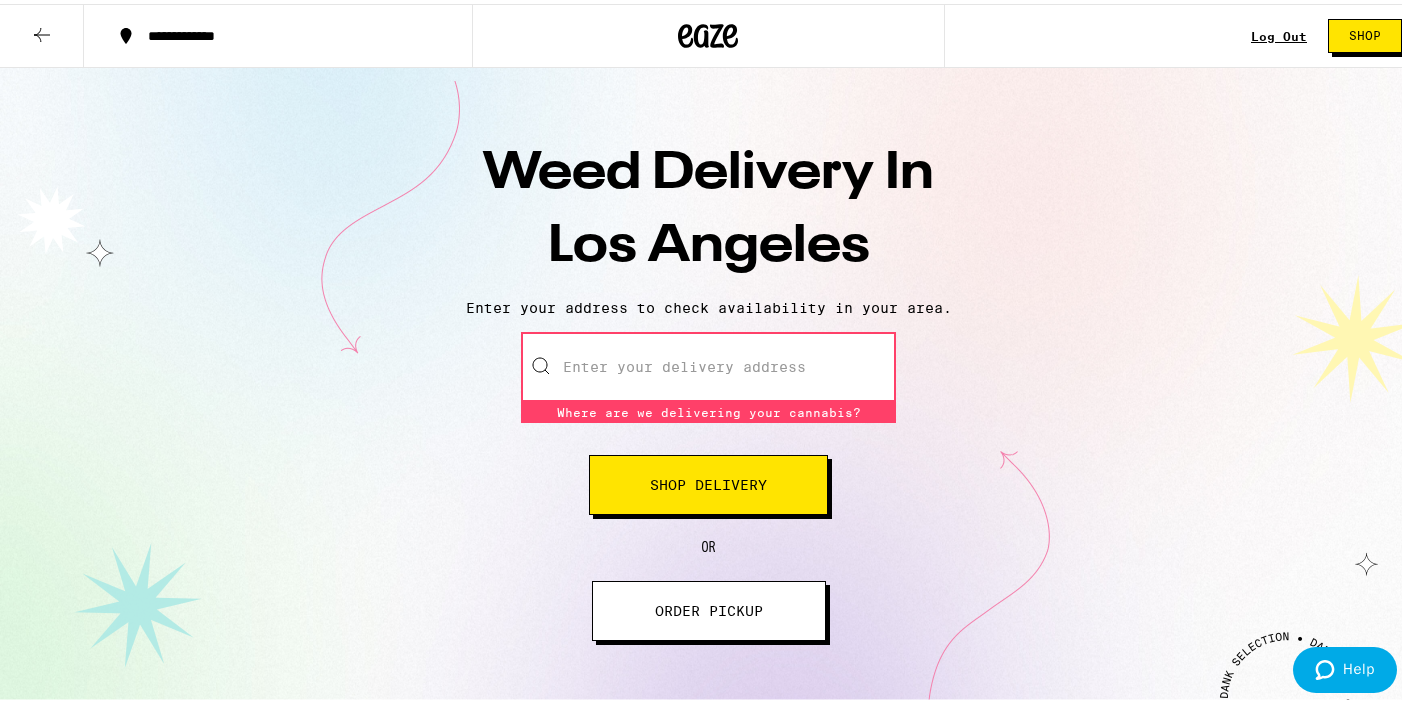 click on "Shop" at bounding box center [1365, 32] 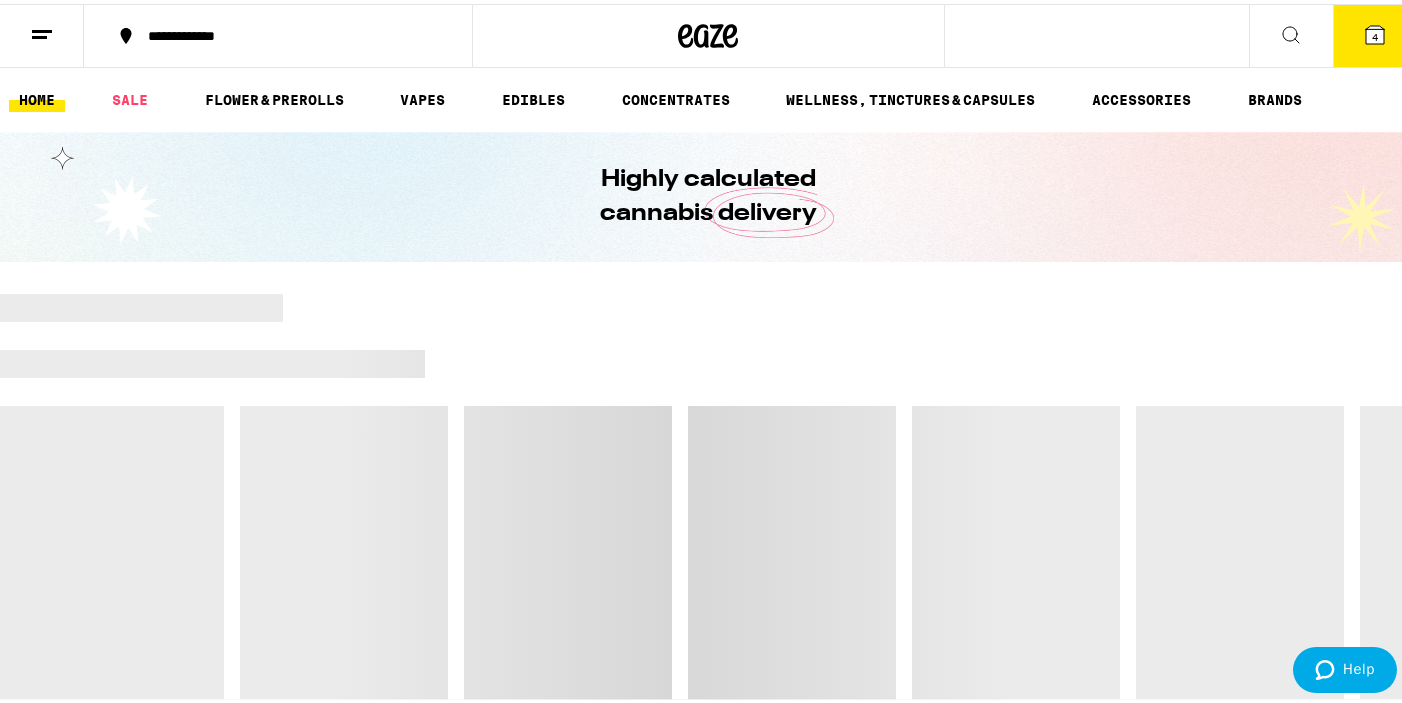 click 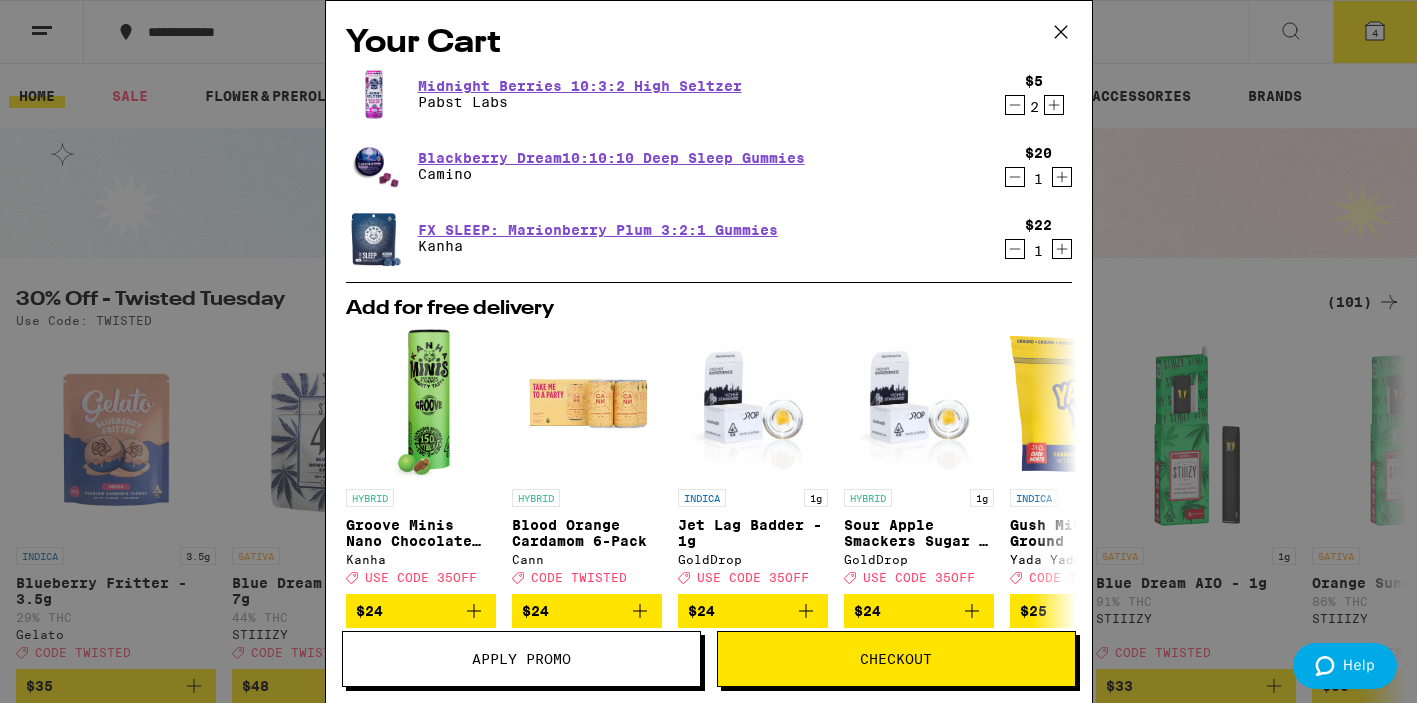 scroll, scrollTop: 291, scrollLeft: 0, axis: vertical 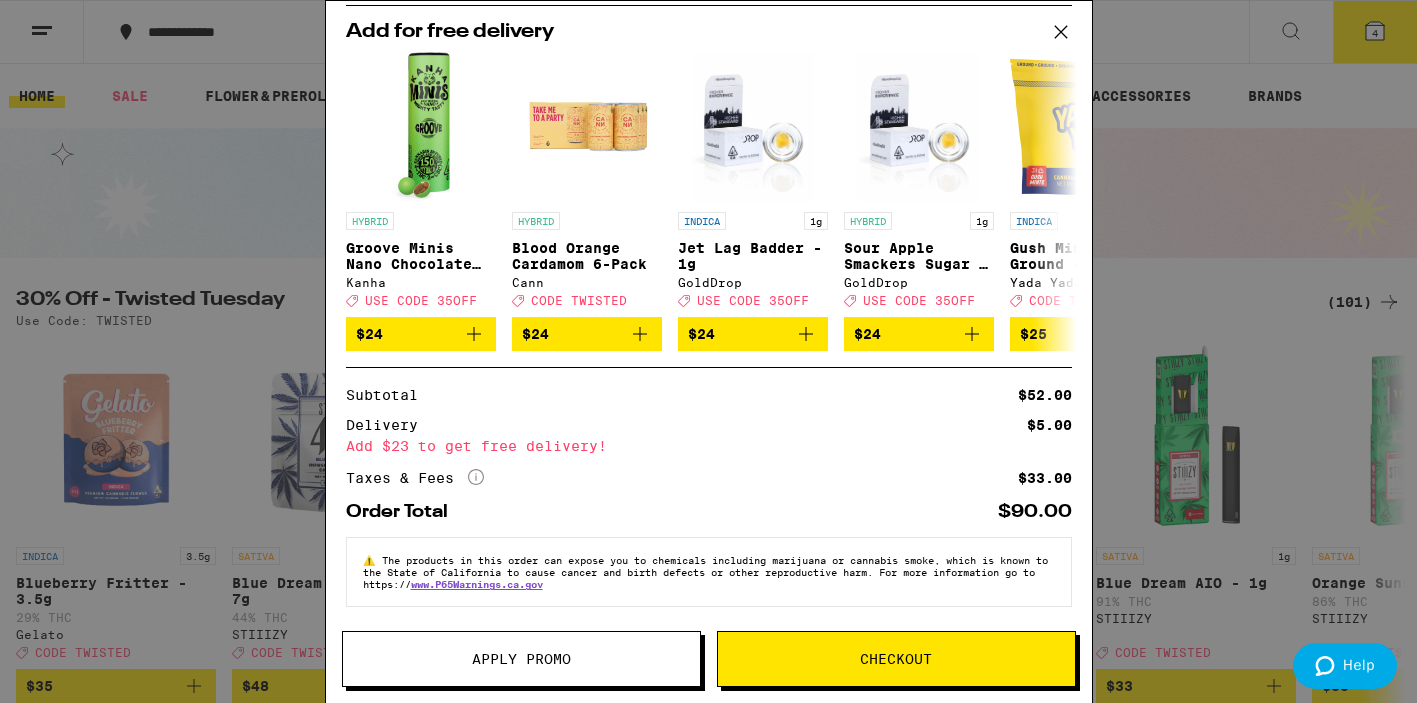 click 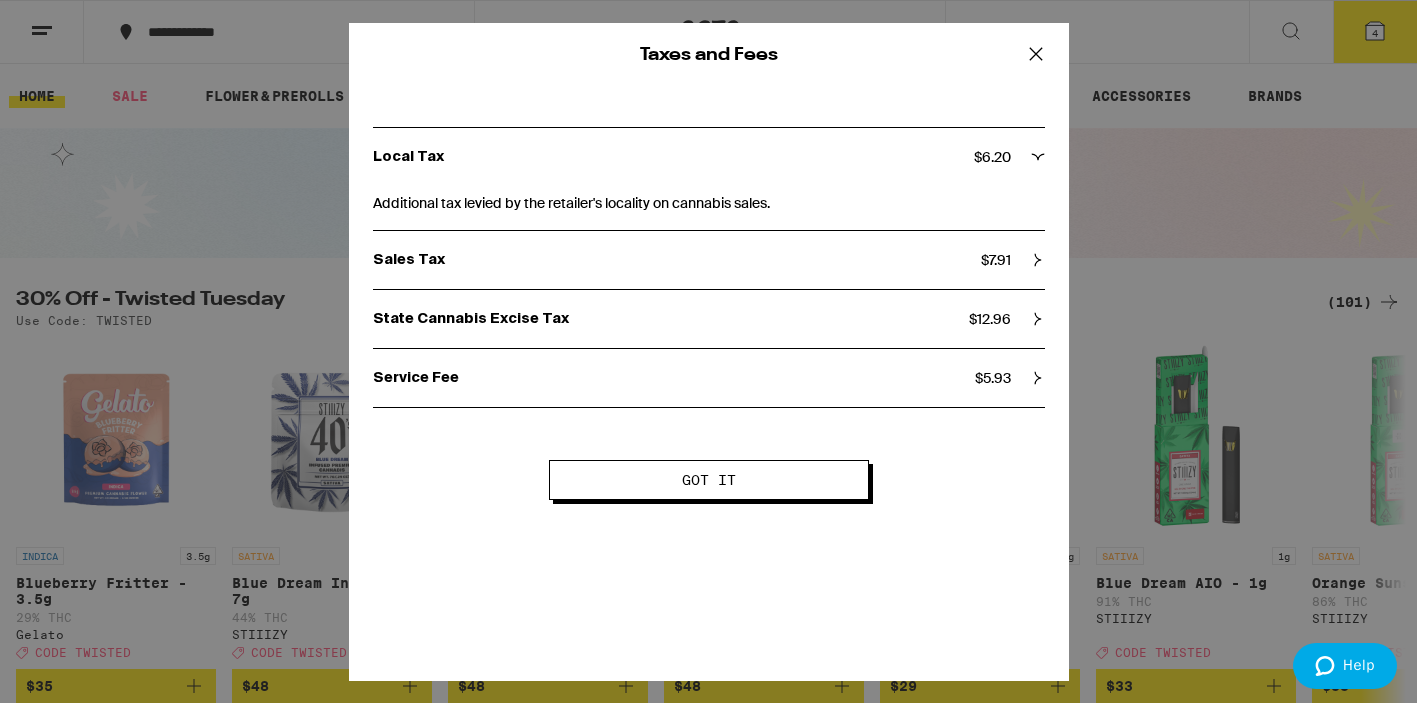 click on "Got it" at bounding box center [709, 480] 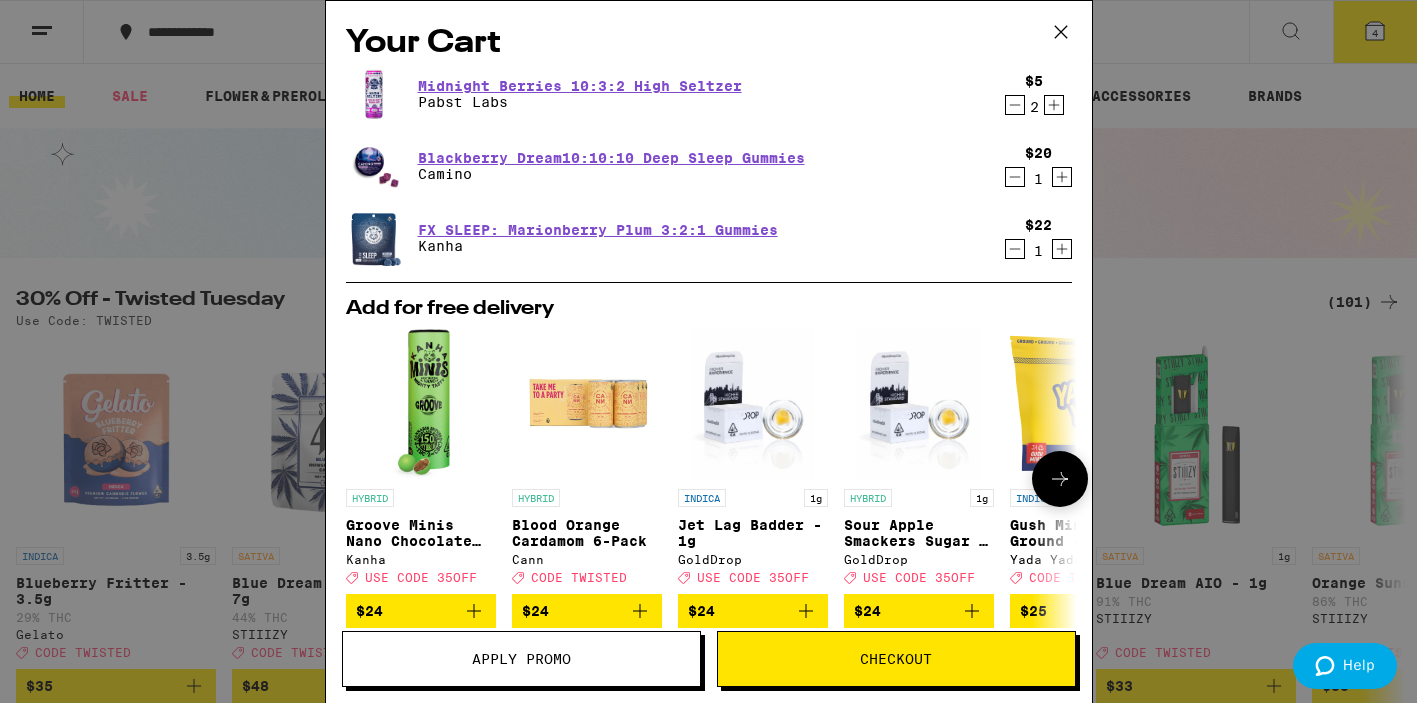 scroll, scrollTop: 291, scrollLeft: 0, axis: vertical 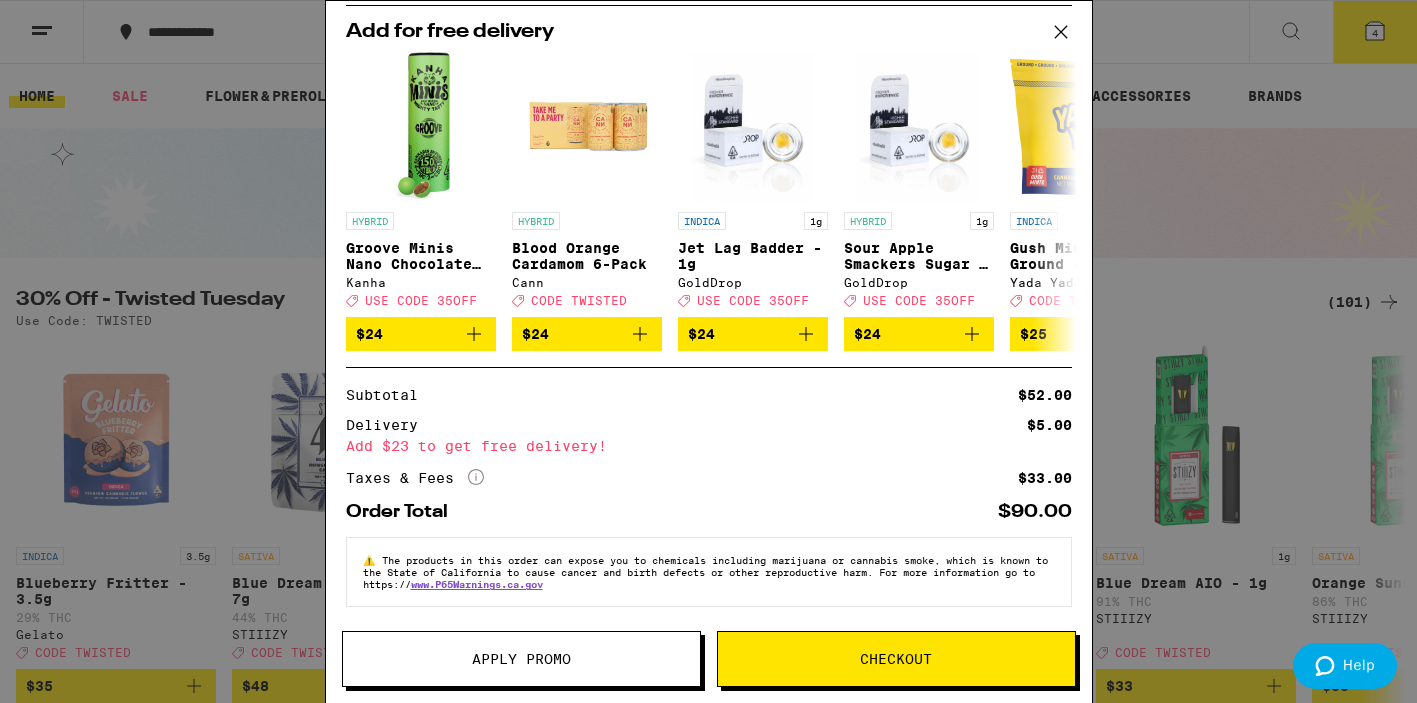 click on "Your Cart Midnight Berries 10:3:2 High Seltzer Pabst Labs $5 2 Blackberry Dream10:10:10 Deep Sleep Gummies Camino $20 1 FX SLEEP: Marionberry Plum 3:2:1 Gummies Kanha $22 1 Add for free delivery HYBRID Groove Minis Nano Chocolate Bites Kanha Deal Created with Sketch. USE CODE 35OFF $24 HYBRID Blood Orange Cardamom 6-Pack Cann Deal Created with Sketch. CODE TWISTED $24 INDICA 1g Jet Lag Badder - 1g GoldDrop Deal Created with Sketch. USE CODE 35OFF $24 HYBRID 1g Sour Apple Smackers Sugar - 1g GoldDrop Deal Created with Sketch. USE CODE 35OFF $24 INDICA 14g Gush Mints Pre-Ground - 14g Yada Yada Deal Created with Sketch. CODE TWISTED $25 HYBRID 14g Gorilla Glue #4 Pre-Ground - 14g Yada Yada Deal Created with Sketch. CODE TWISTED $25 INDICA 3.5g Blackberry Kush 5-Pack - 3.5g Everyday Deal Created with Sketch. CODE TWISTED $25 INDICA 3.5g Grape Ape 5-Pack - 3.5g Everyday Deal Created with Sketch. CODE TWISTED $25 SATIVA 3.5g Acapulco Gold 5-Pack - 3.5g Everyday Deal Created with Sketch. CODE TWISTED $25 HYBRID 3.5g" at bounding box center [708, 351] 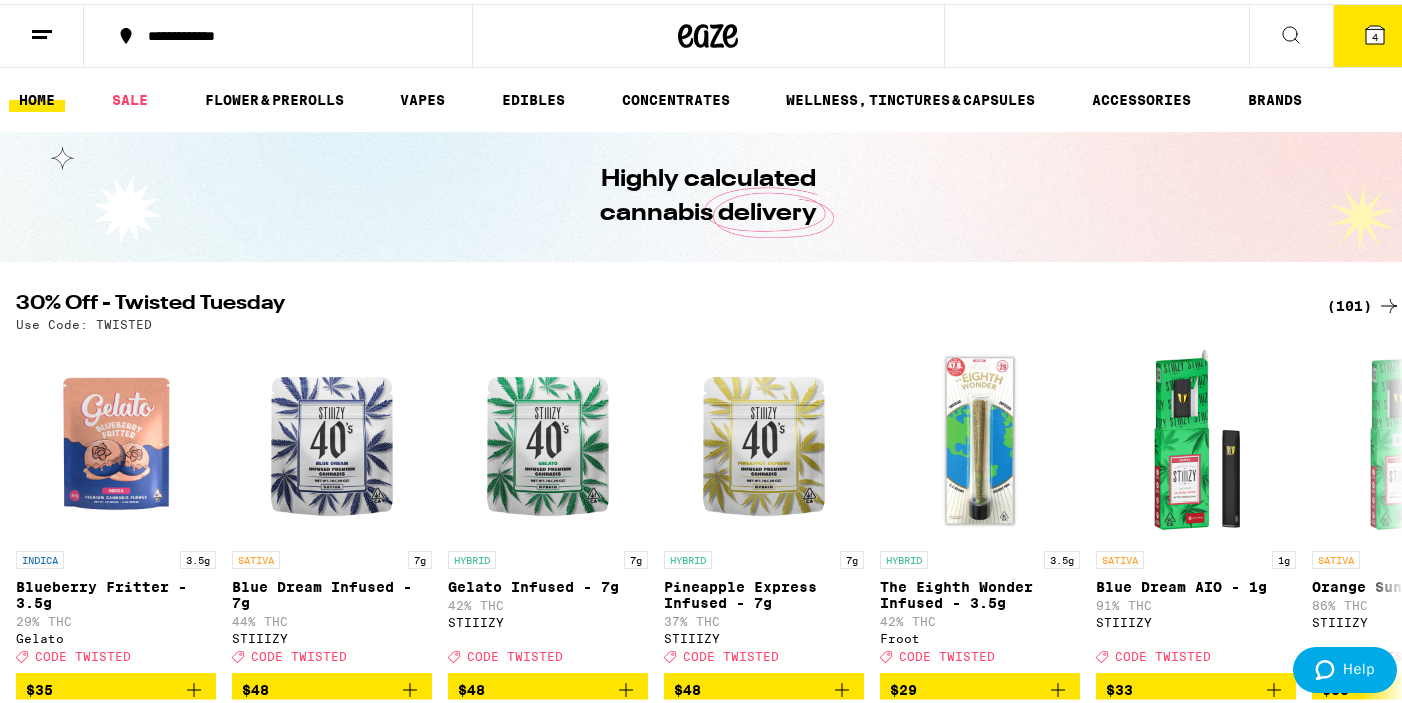 scroll, scrollTop: 0, scrollLeft: 0, axis: both 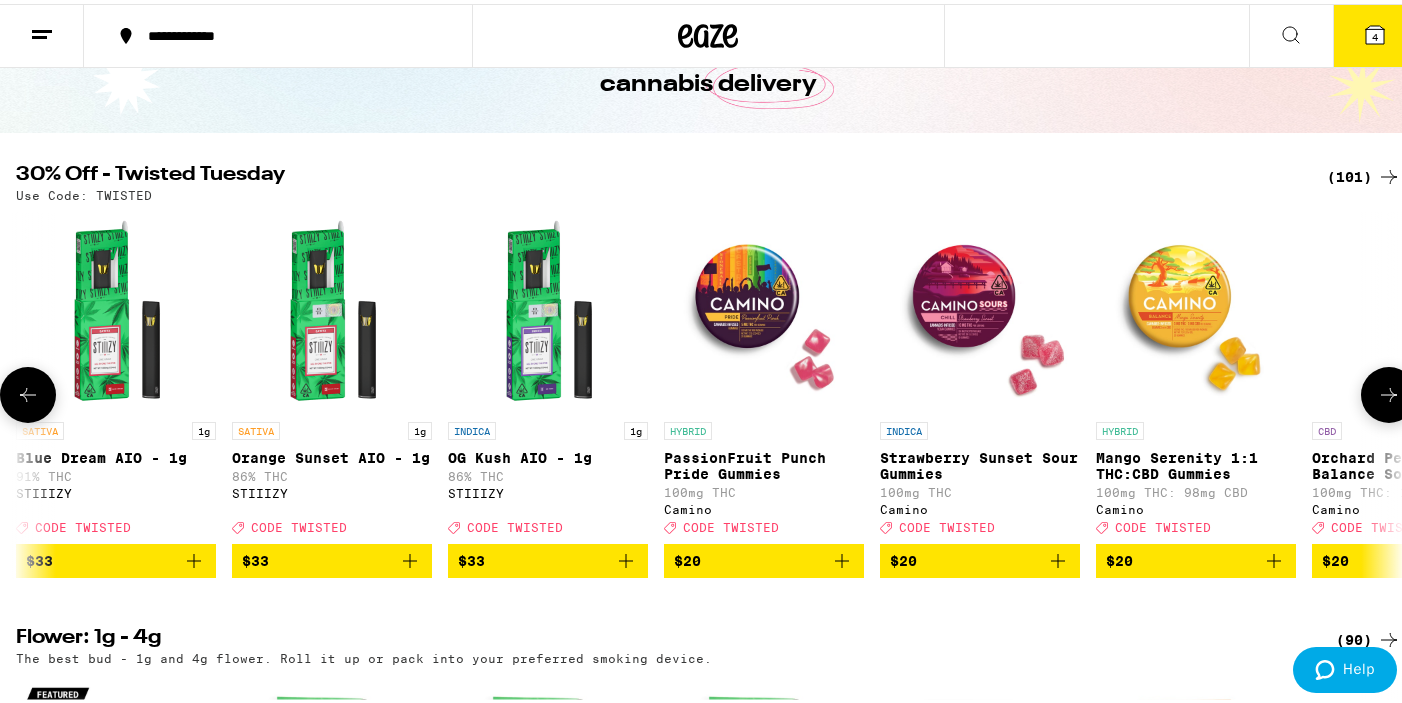 click on "CODE TWISTED" at bounding box center [947, 523] 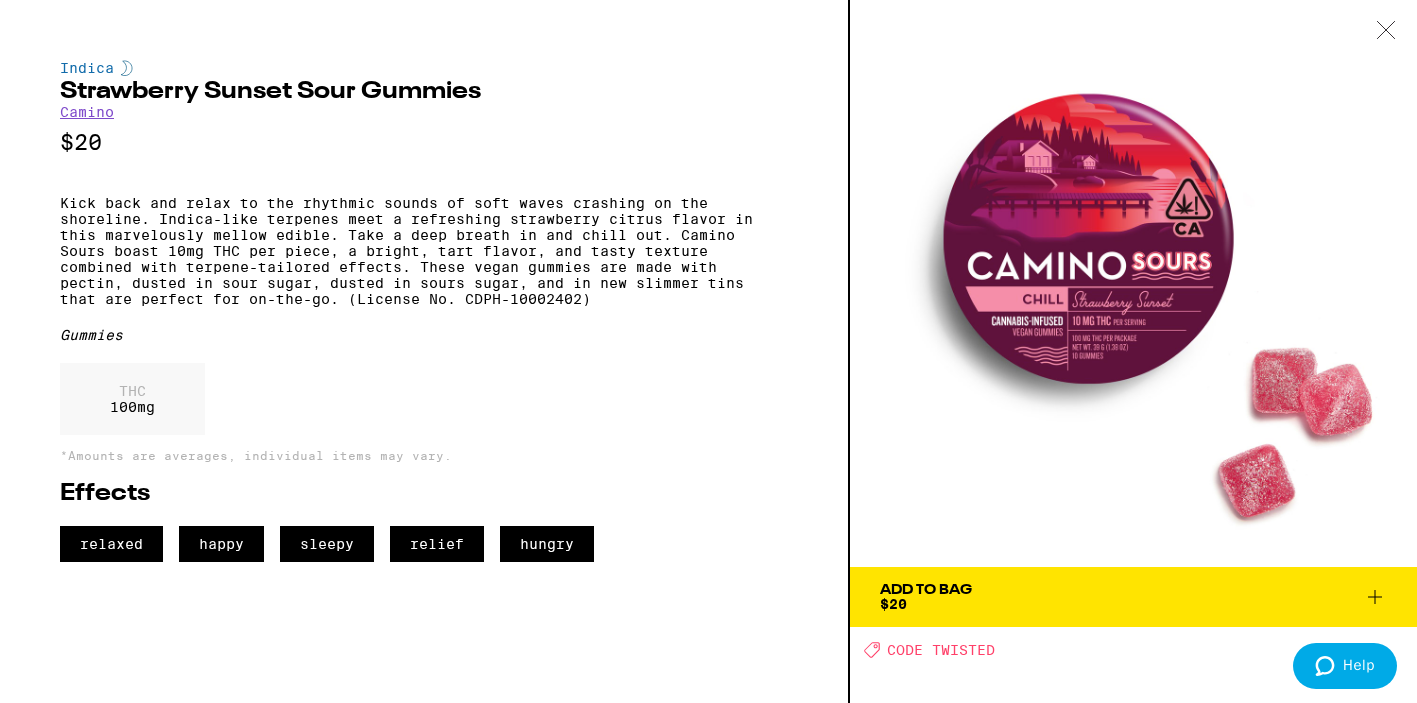 click on "CODE TWISTED" at bounding box center [941, 650] 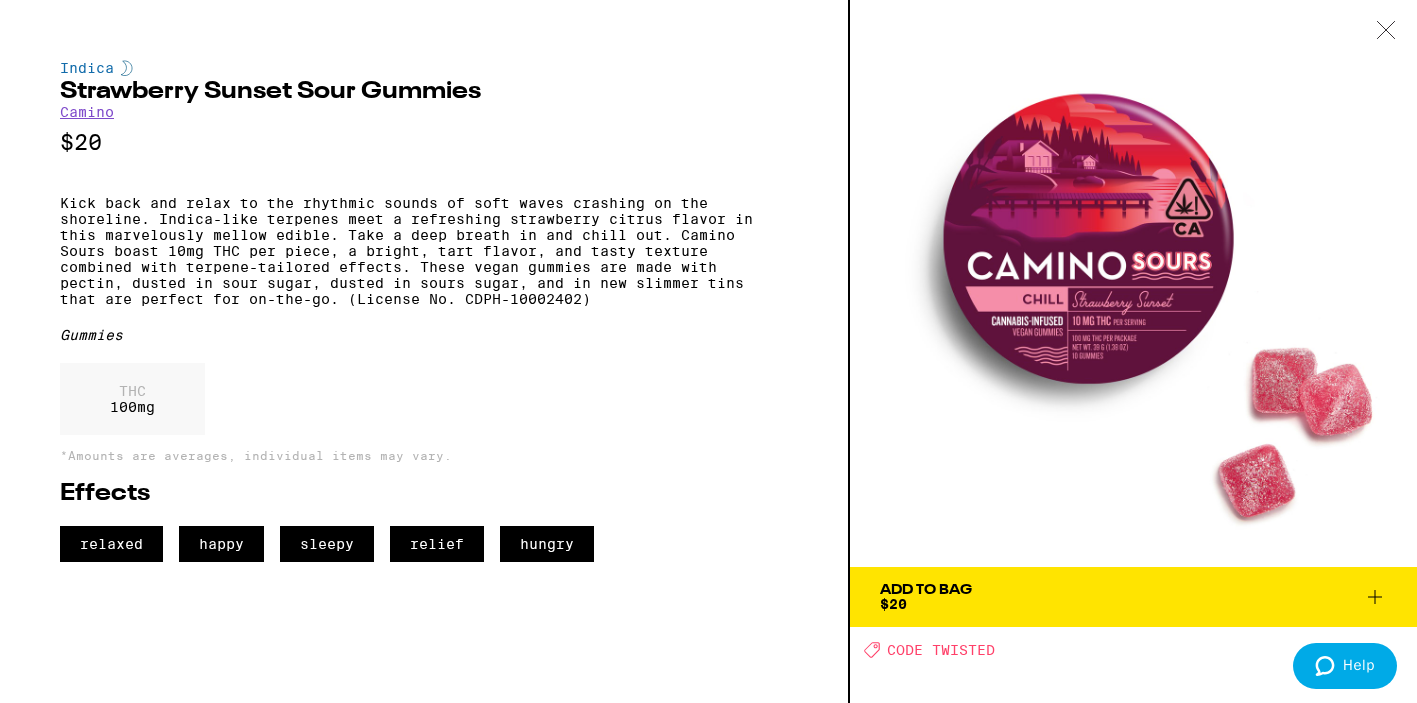 click 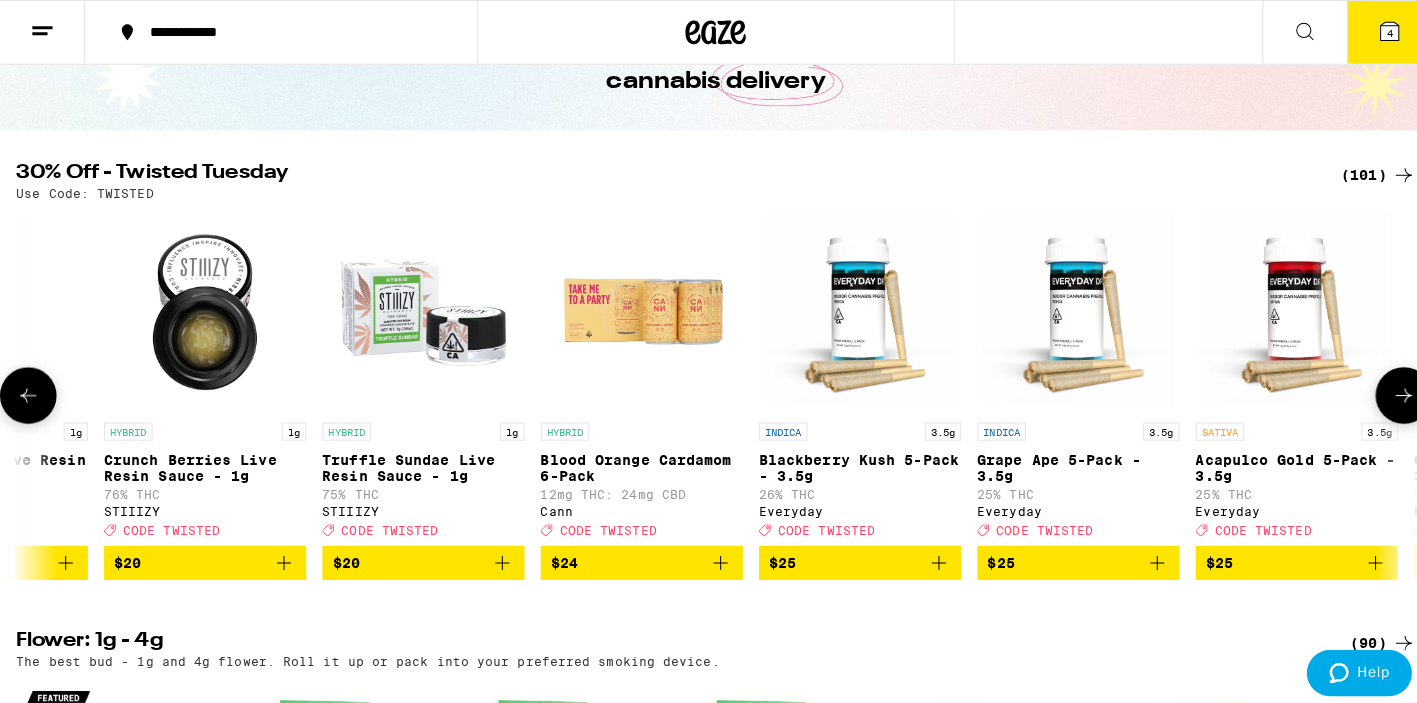scroll, scrollTop: 0, scrollLeft: 9337, axis: horizontal 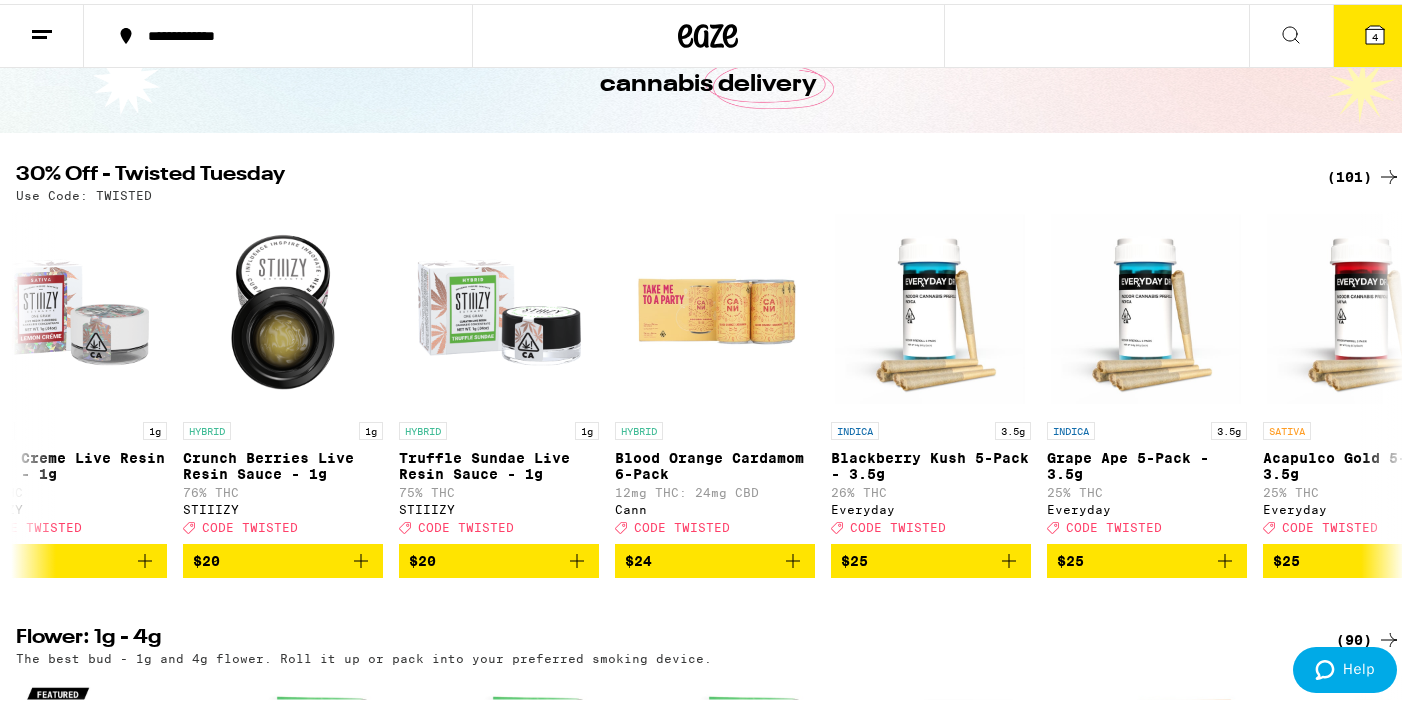 click 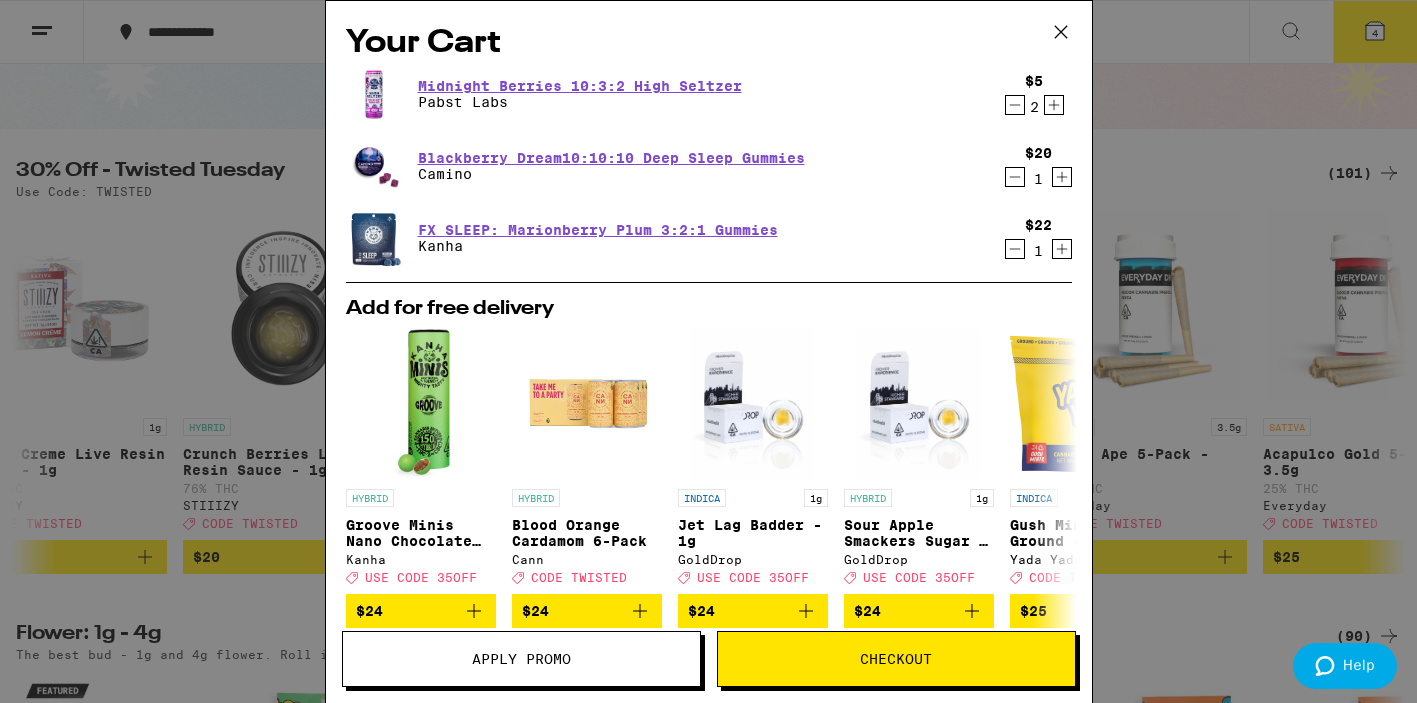 scroll, scrollTop: 291, scrollLeft: 0, axis: vertical 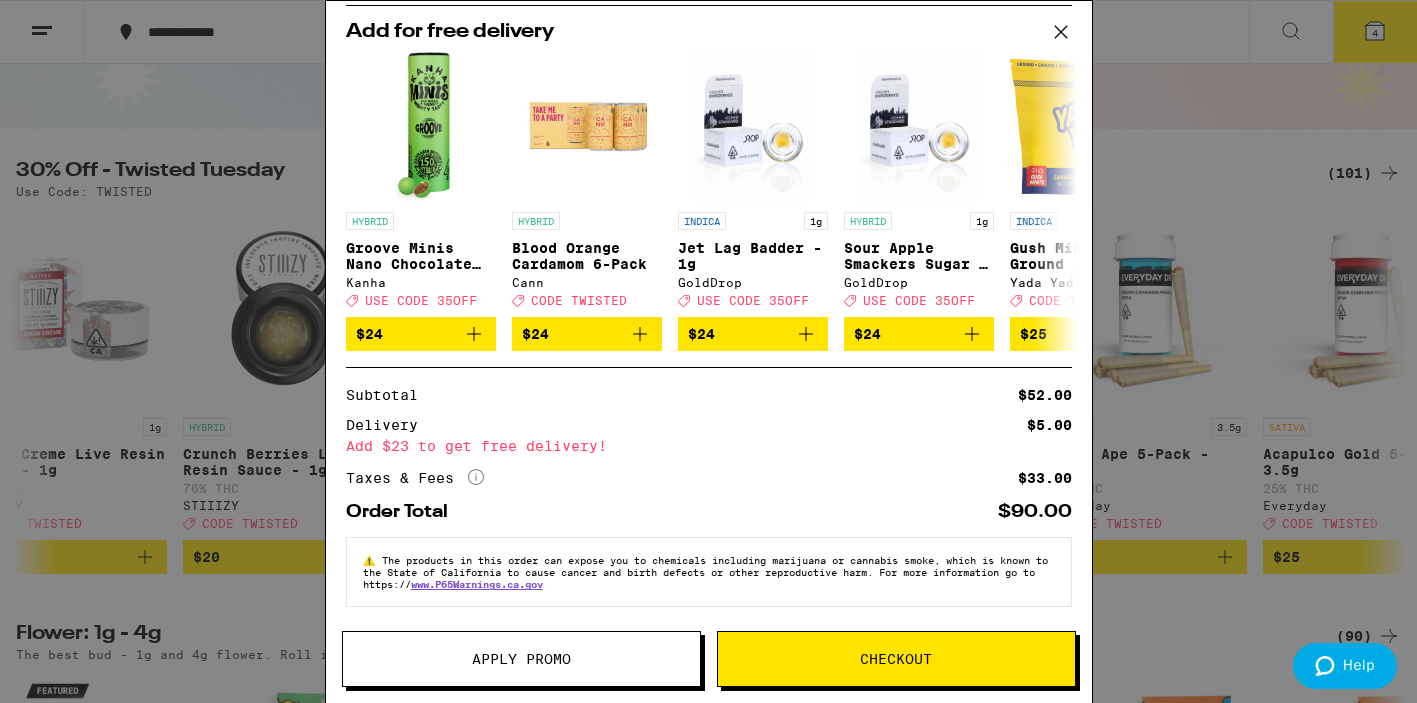 click on "Checkout" at bounding box center (896, 659) 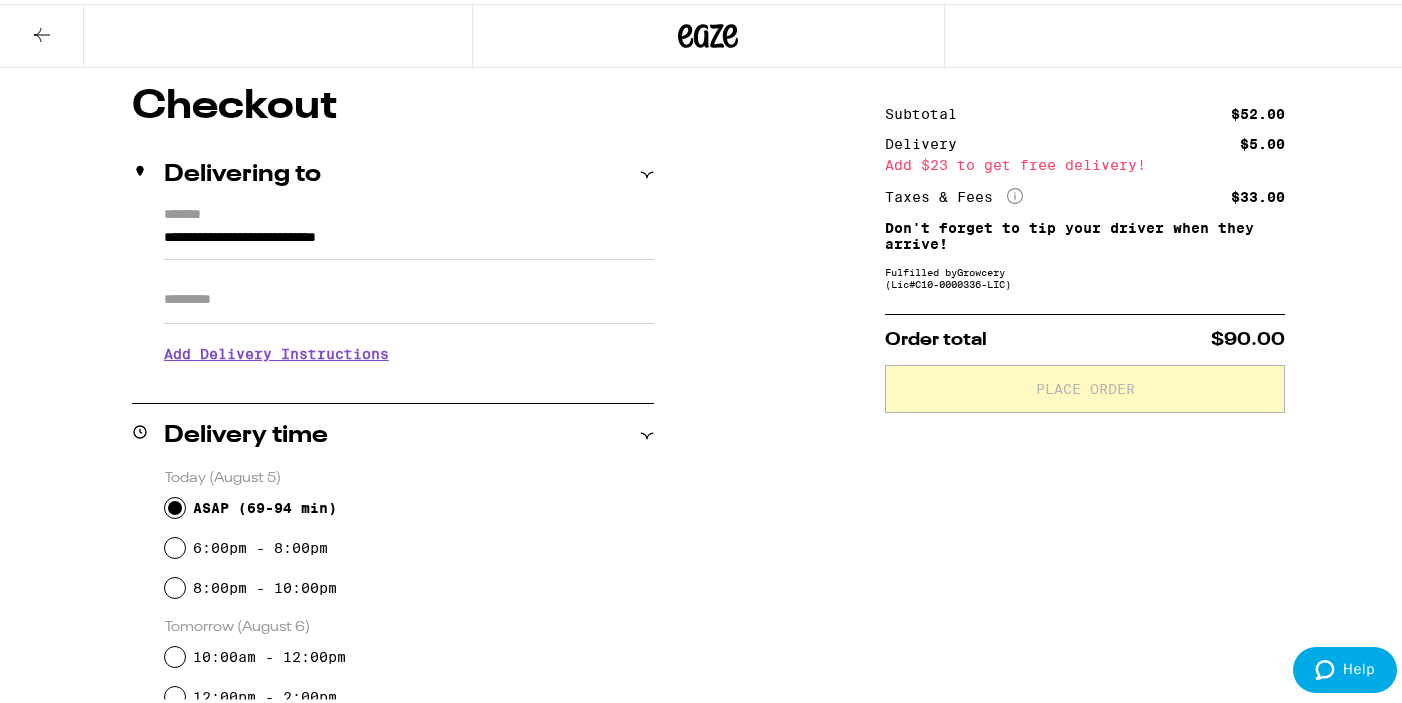 scroll, scrollTop: 339, scrollLeft: 0, axis: vertical 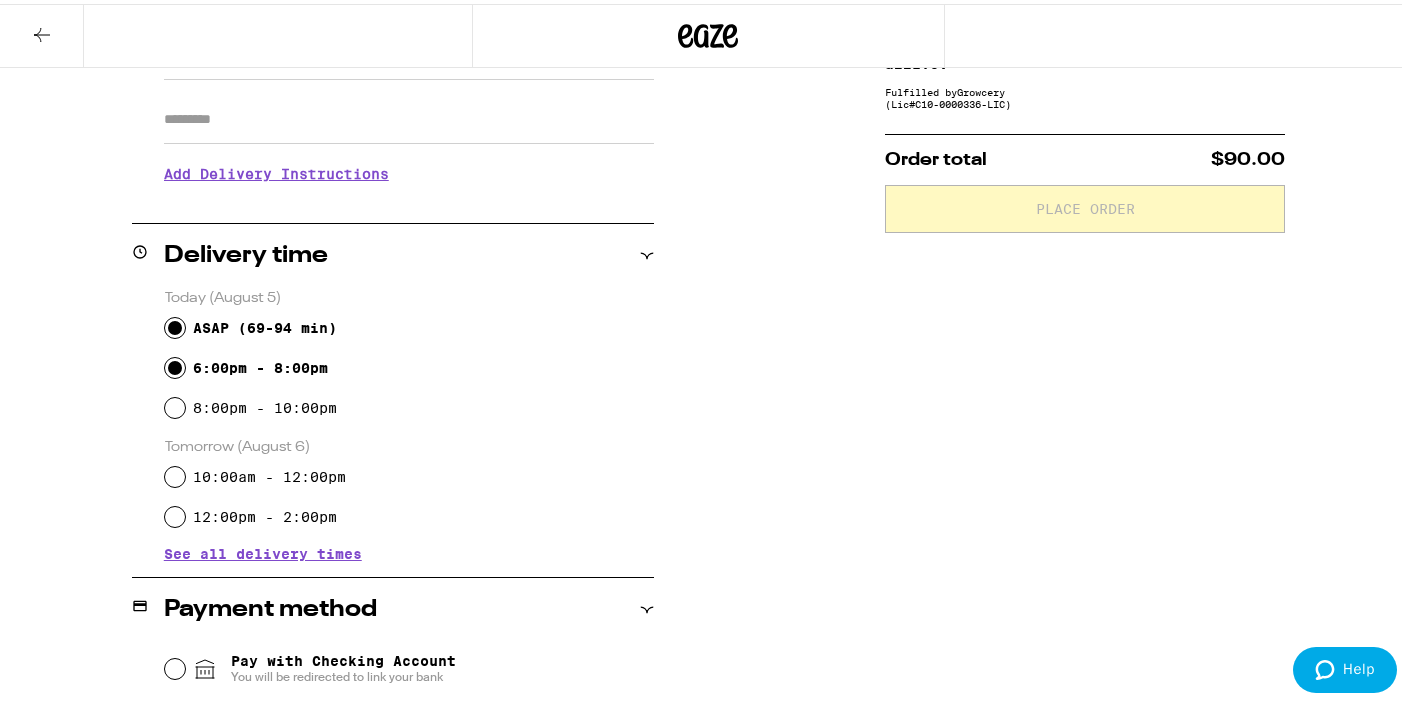 click on "6:00pm - 8:00pm" at bounding box center (175, 364) 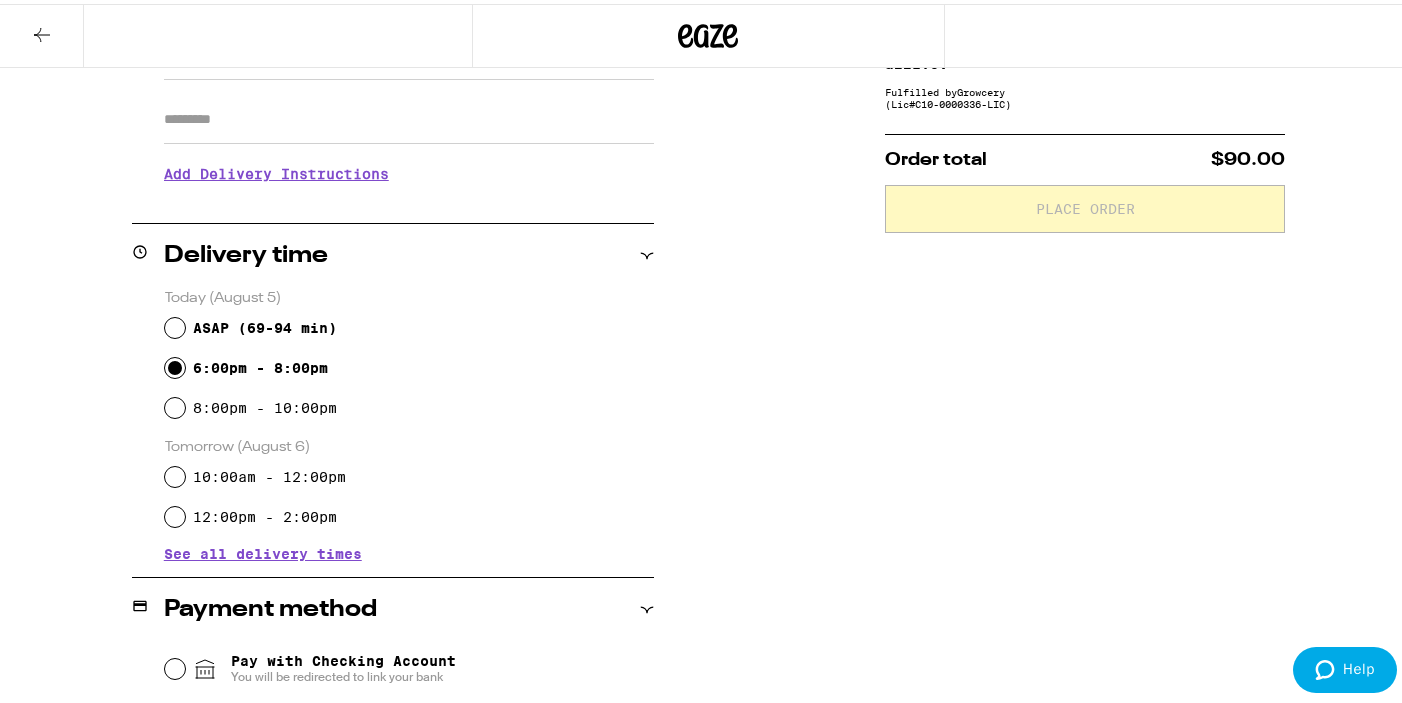 radio on "true" 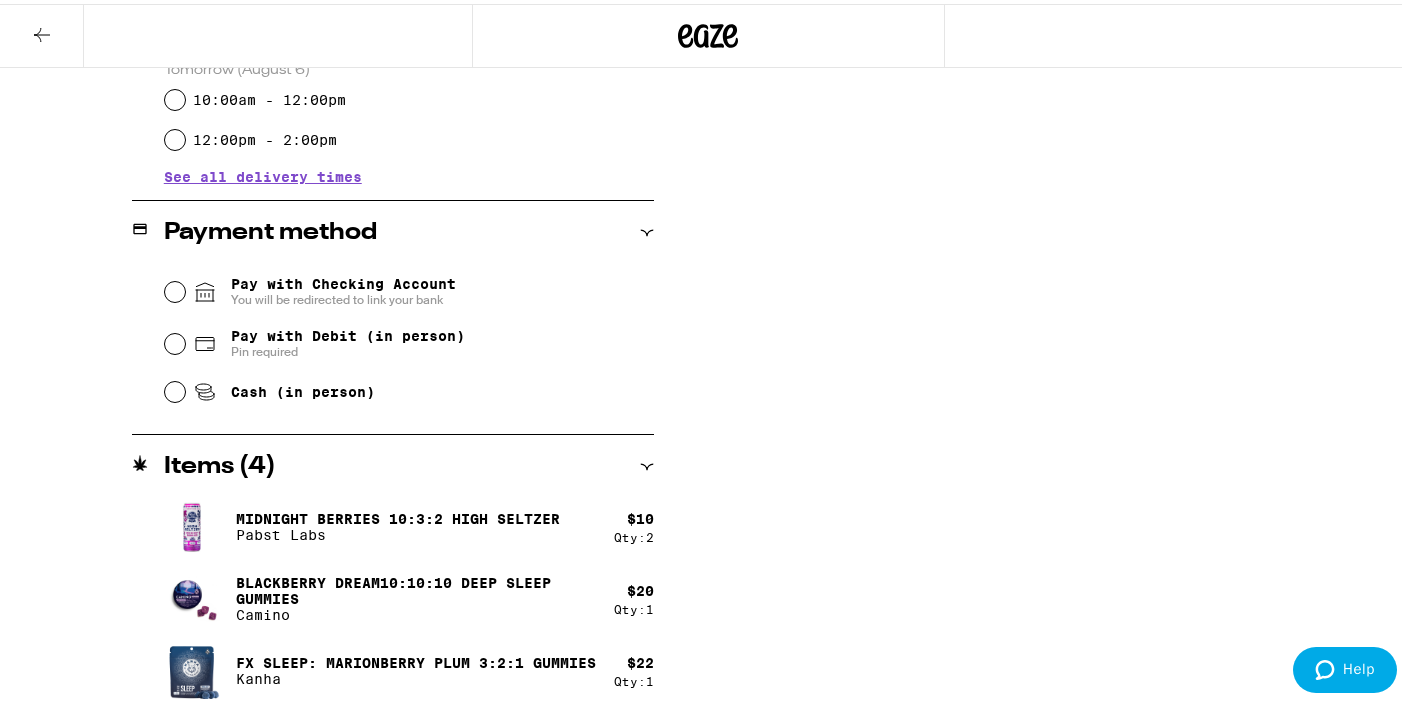 scroll, scrollTop: 725, scrollLeft: 0, axis: vertical 